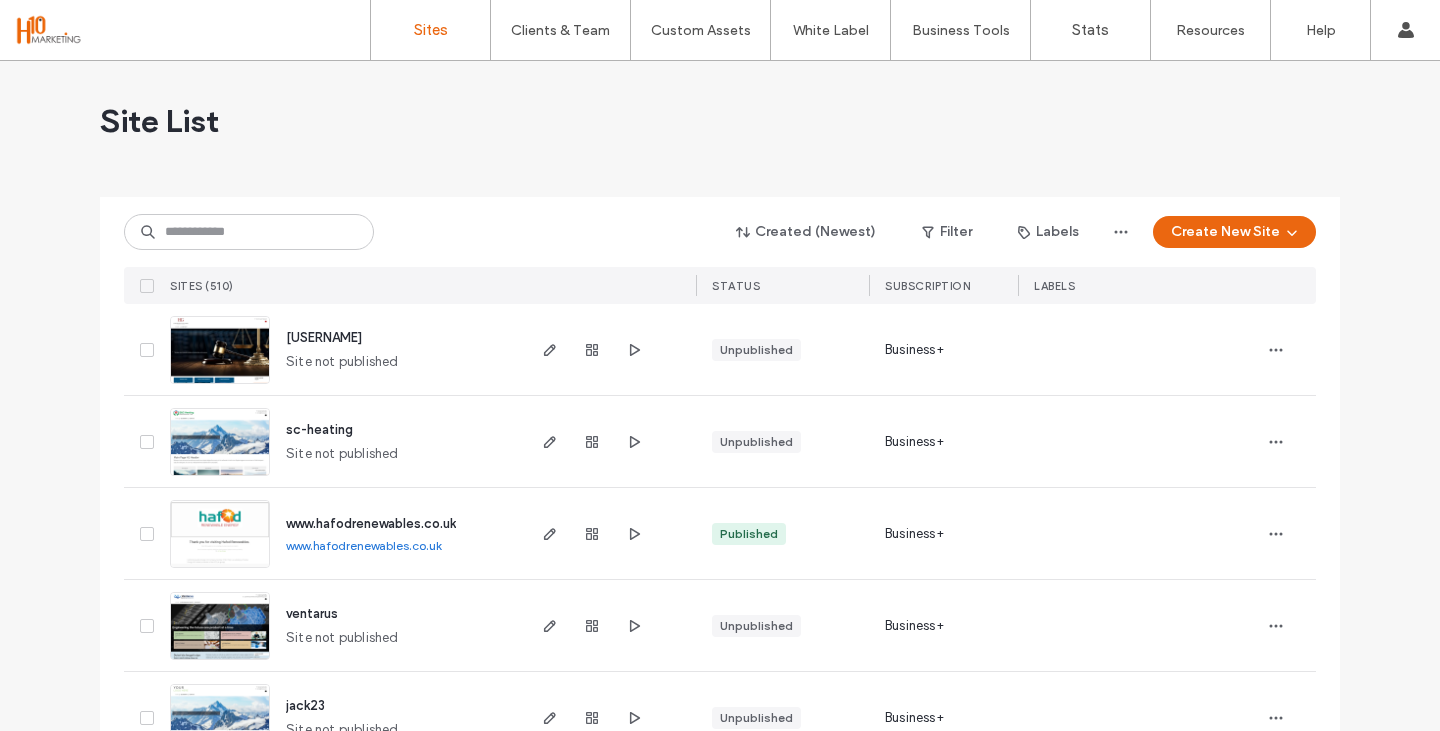 scroll, scrollTop: 0, scrollLeft: 0, axis: both 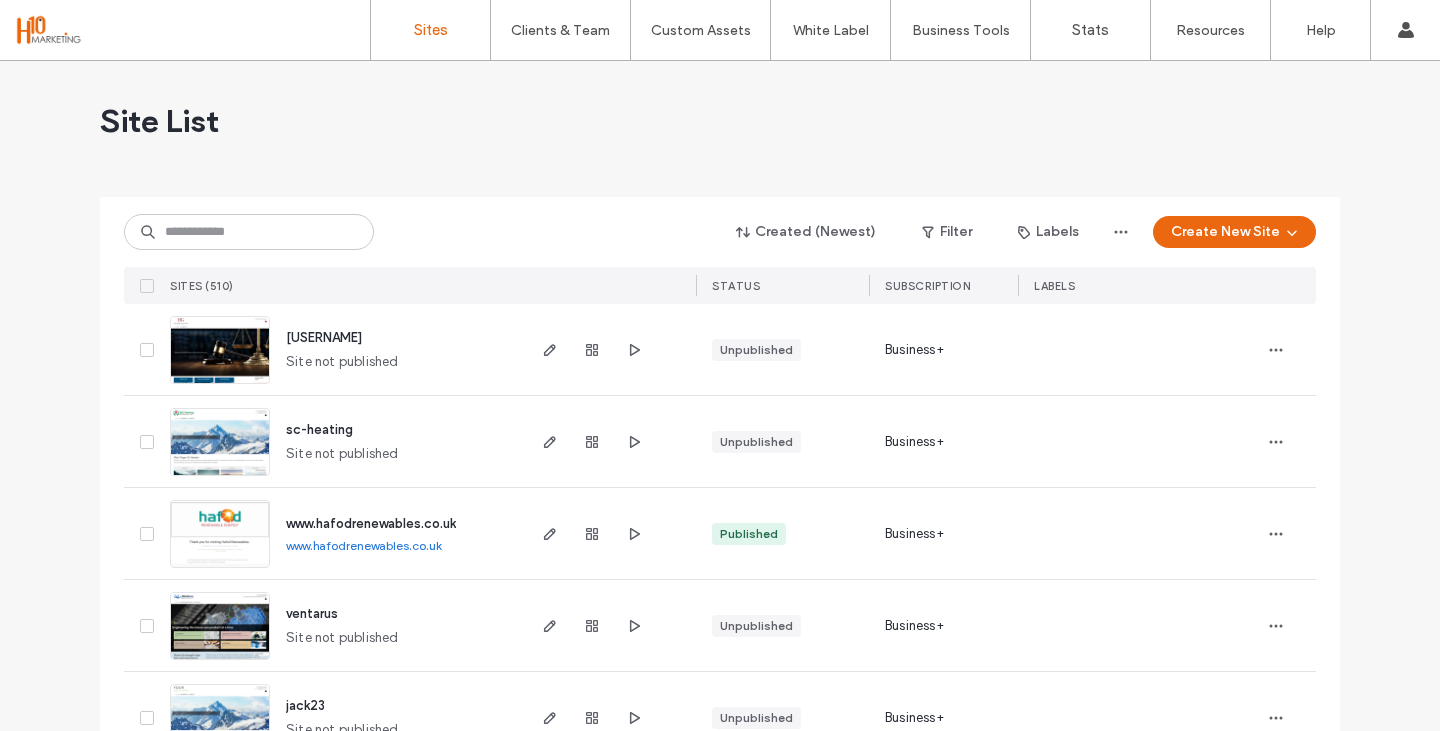 click at bounding box center [249, 232] 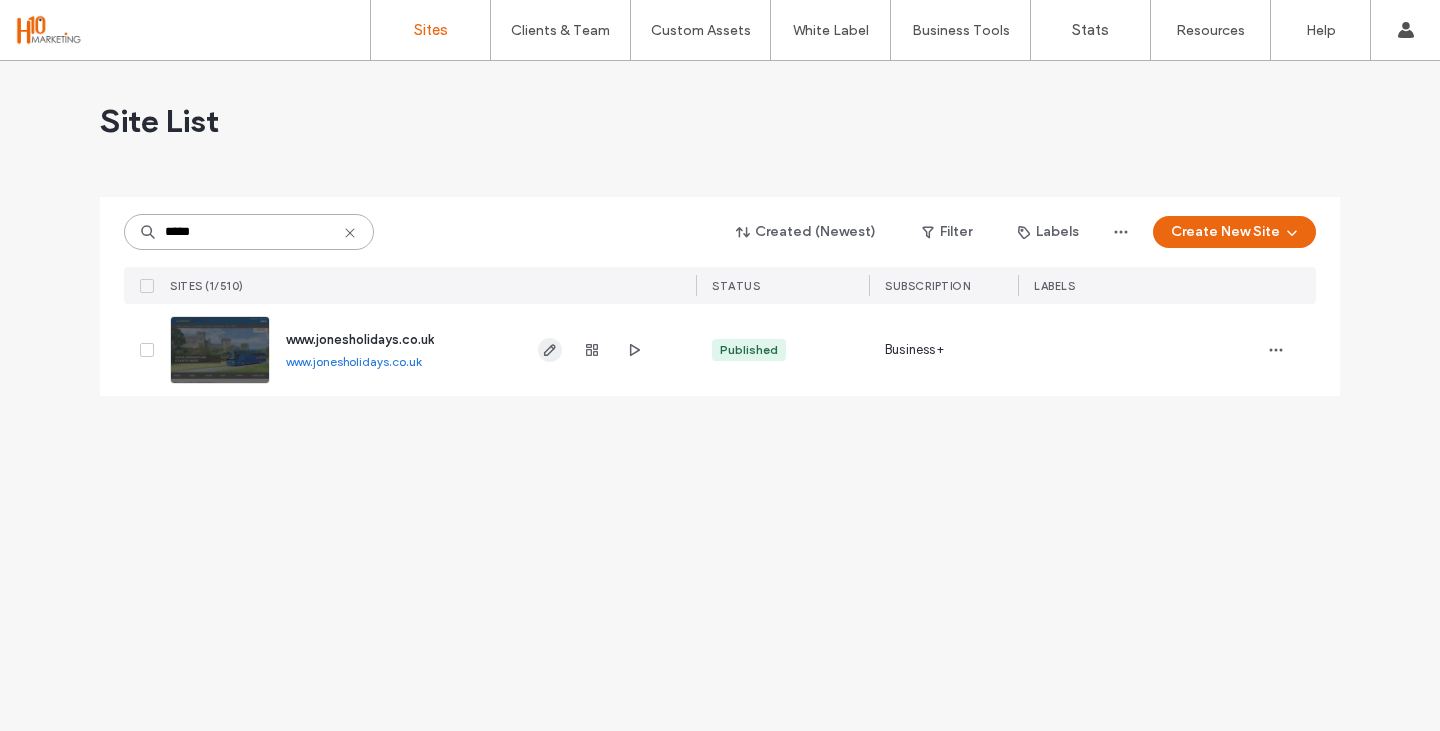 type on "*****" 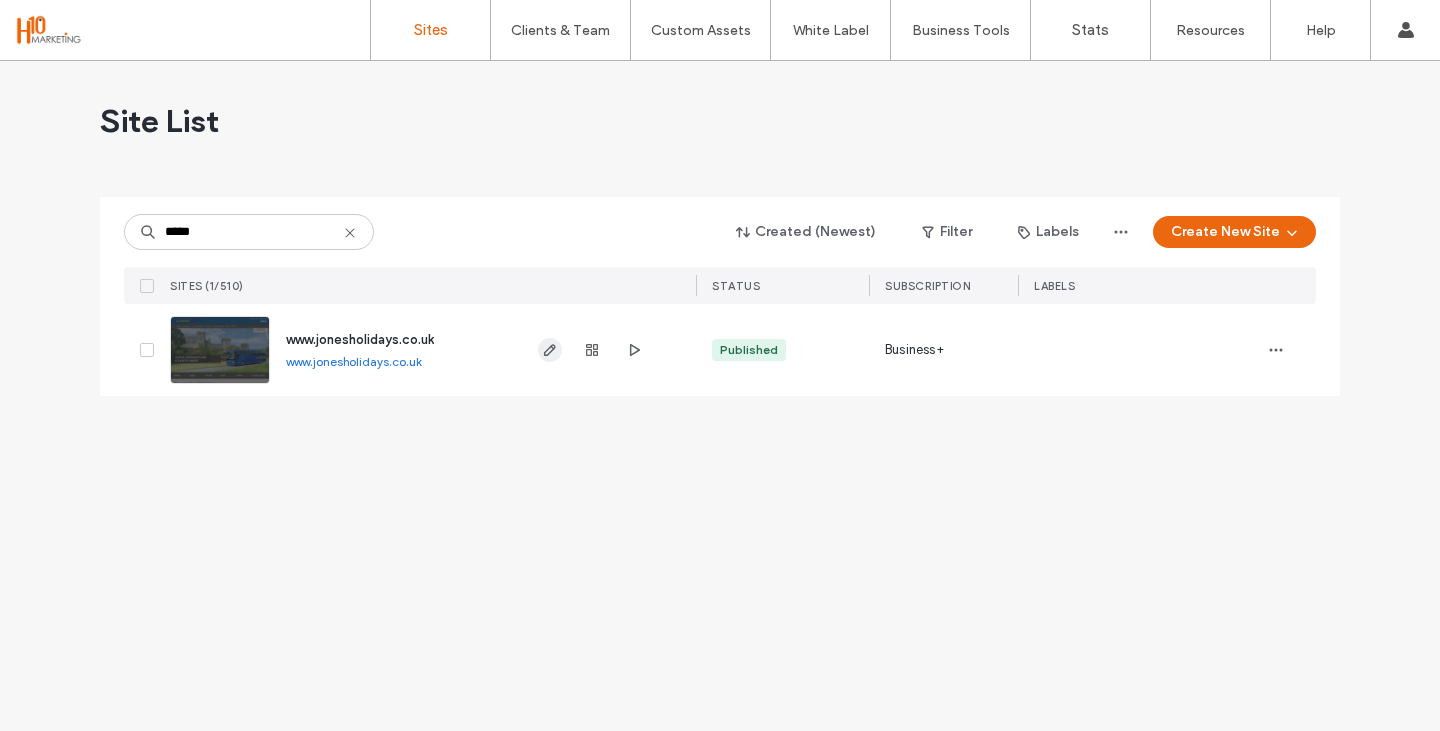 click at bounding box center (550, 350) 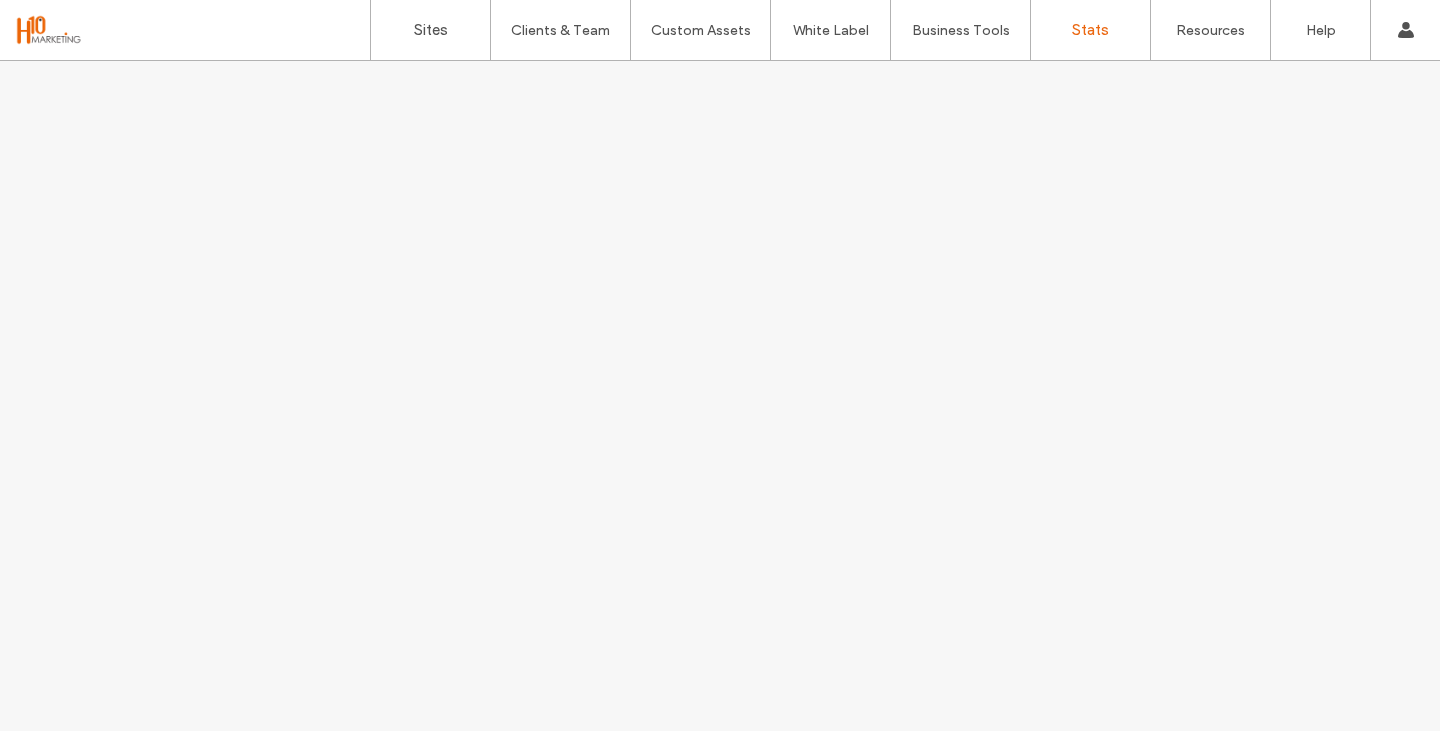 scroll, scrollTop: 0, scrollLeft: 0, axis: both 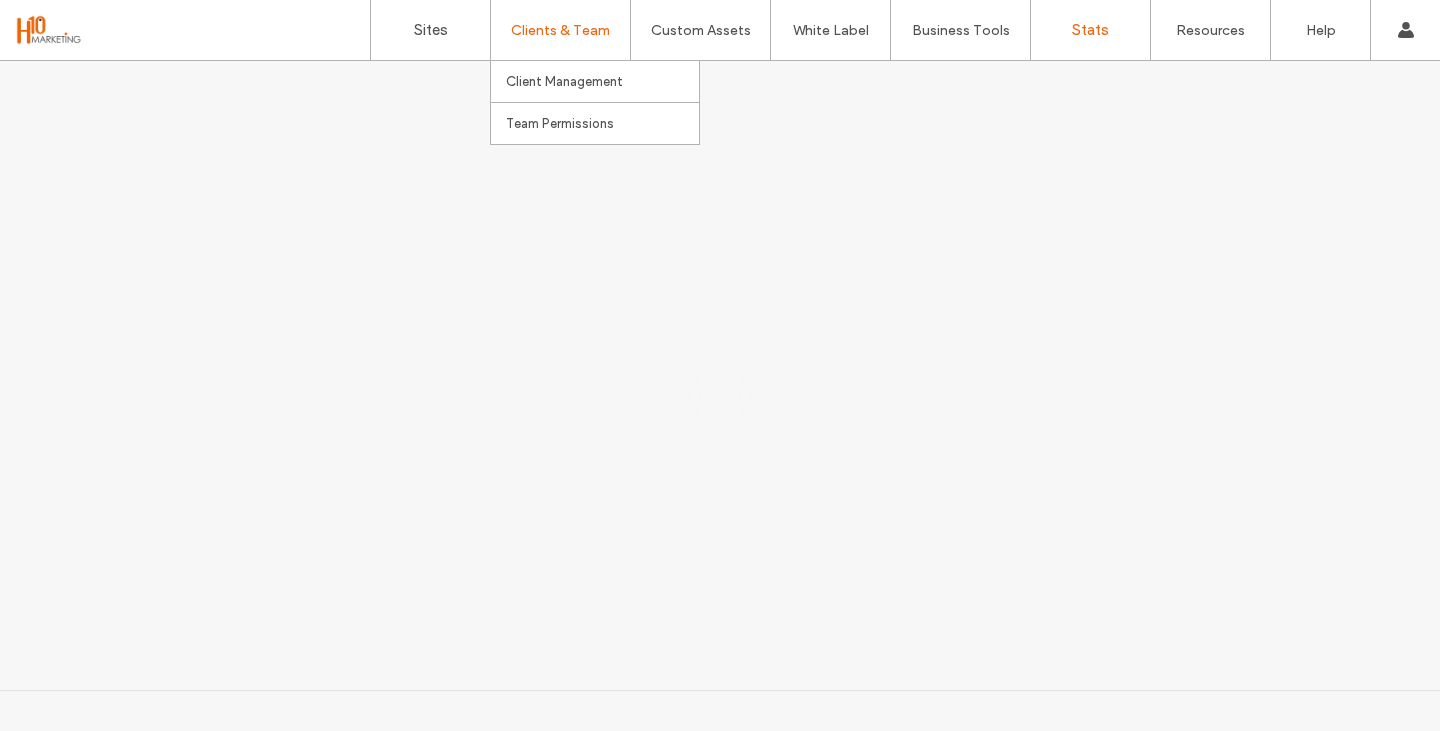 click on "Clients & Team" at bounding box center (560, 30) 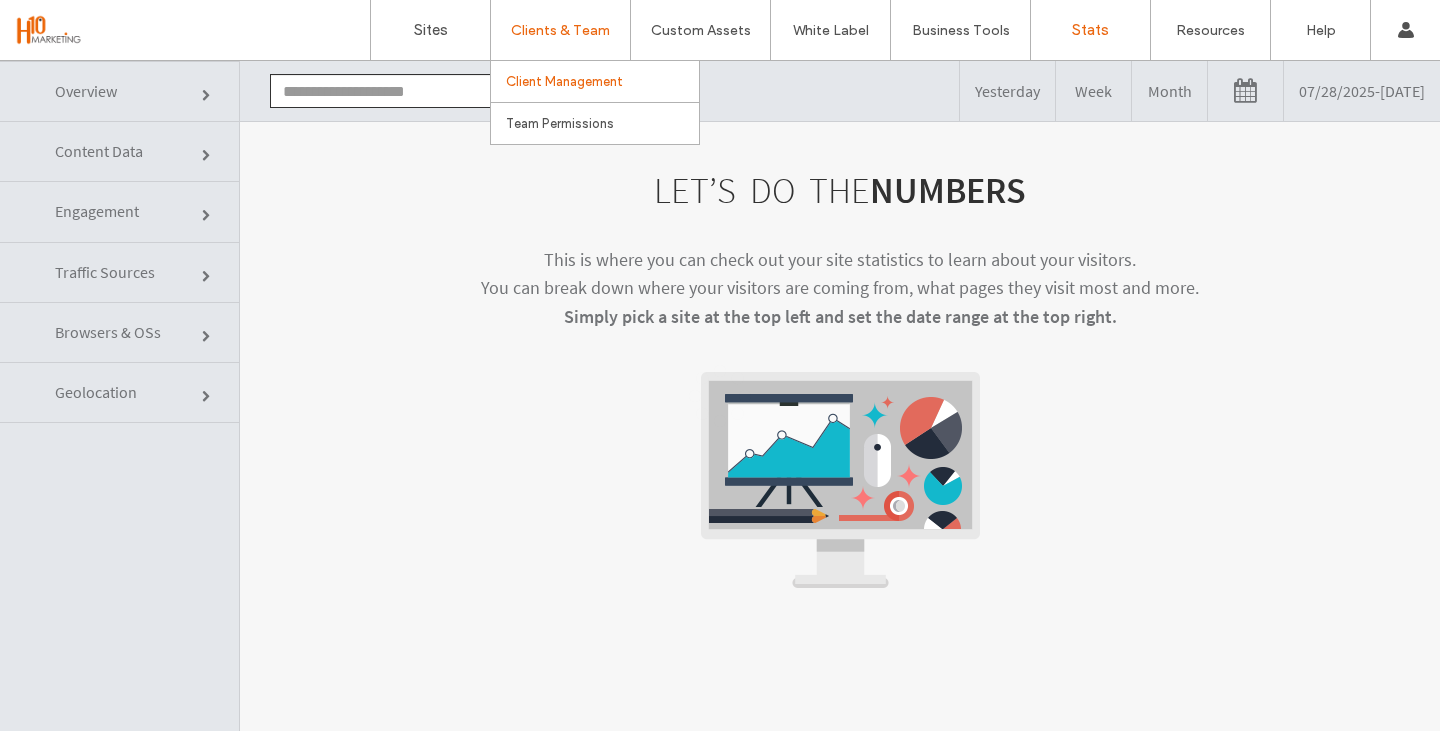 click on "Client Management" at bounding box center [564, 81] 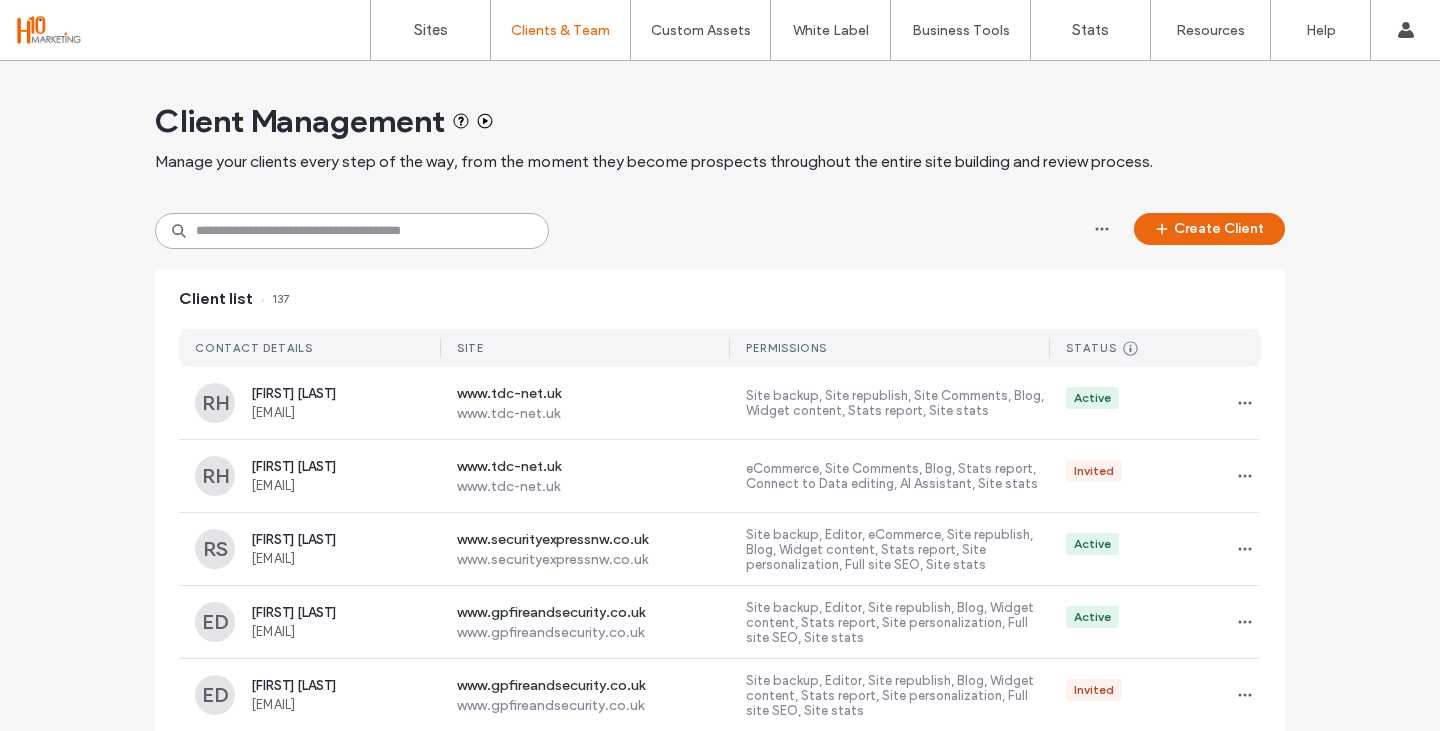 click at bounding box center [352, 231] 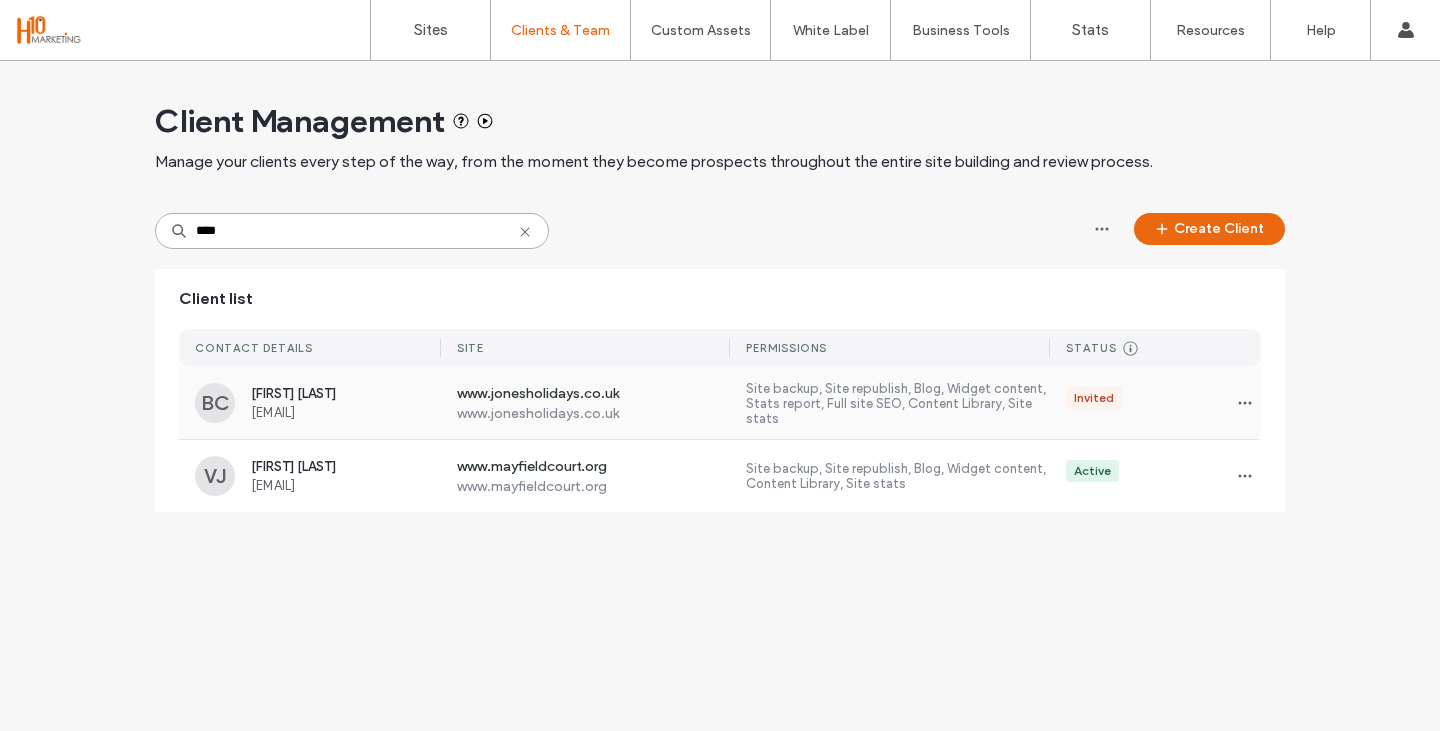 type on "****" 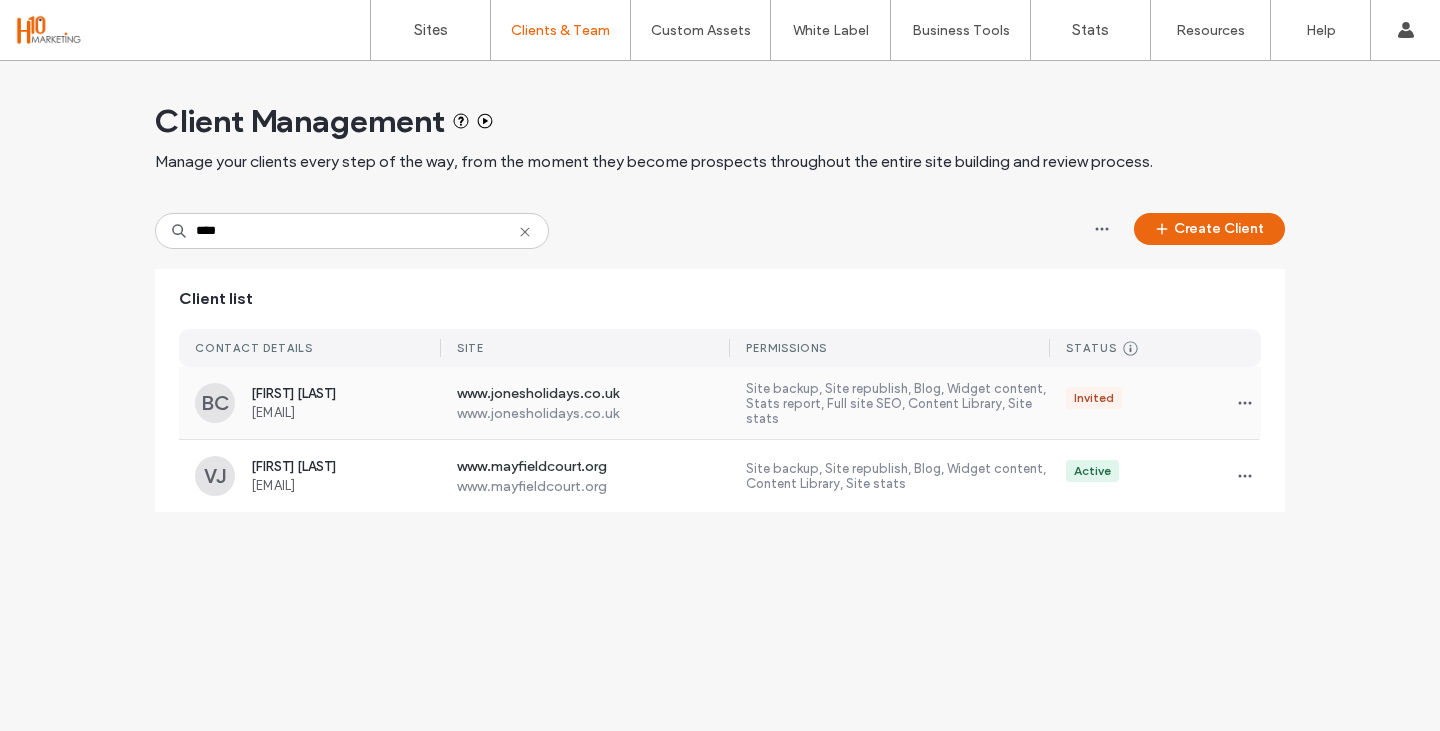 click on "Site backup, Site republish, Blog, Widget content, Stats report, Full site SEO, Content Library, Site stats" at bounding box center (898, 403) 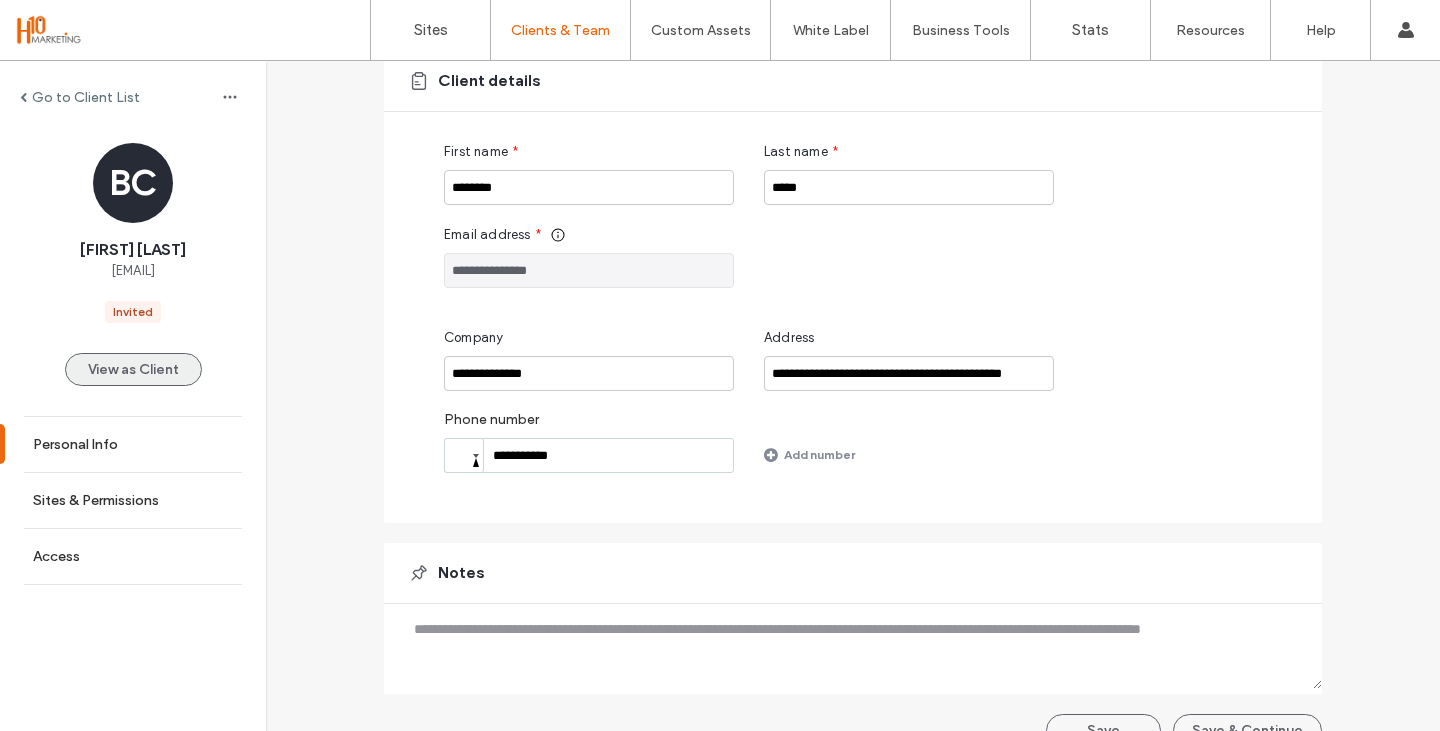 scroll, scrollTop: 104, scrollLeft: 0, axis: vertical 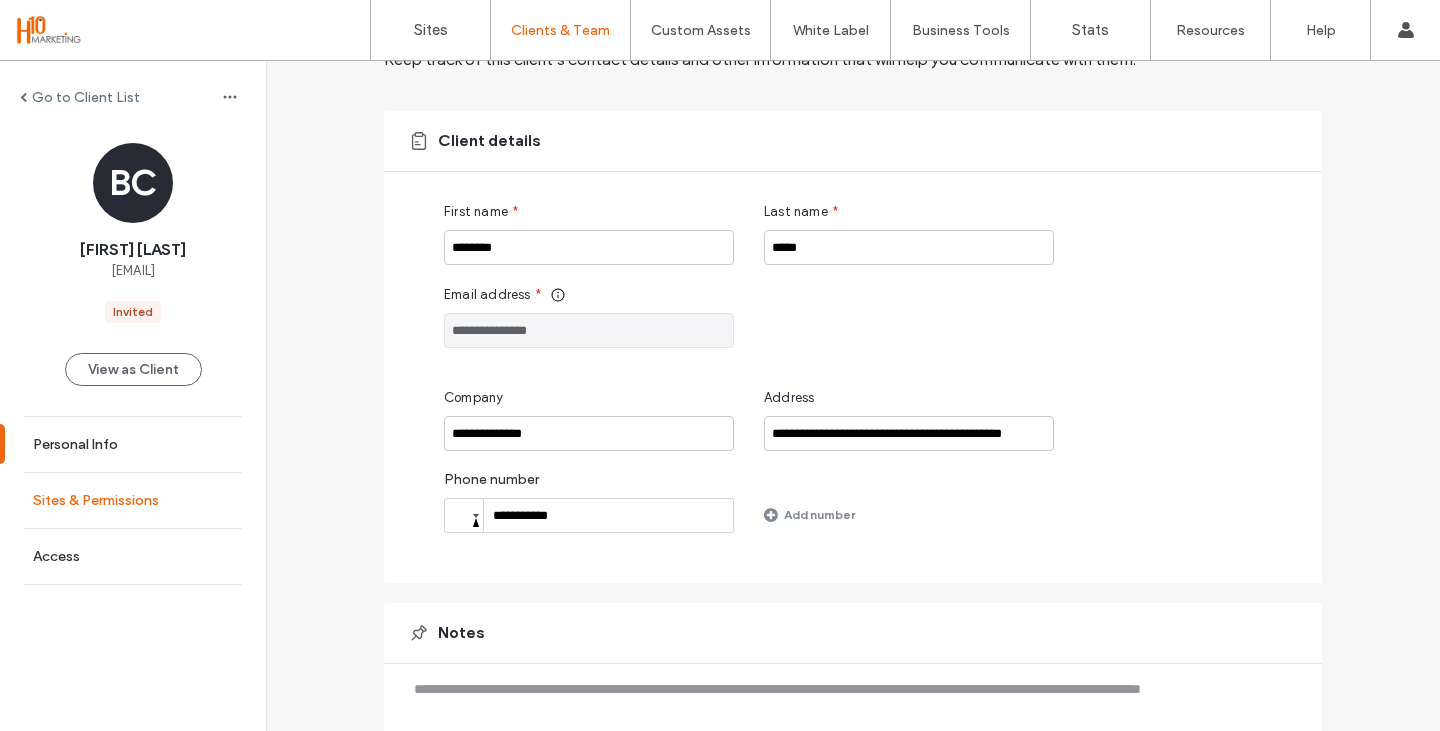 click on "Sites & Permissions" at bounding box center (96, 500) 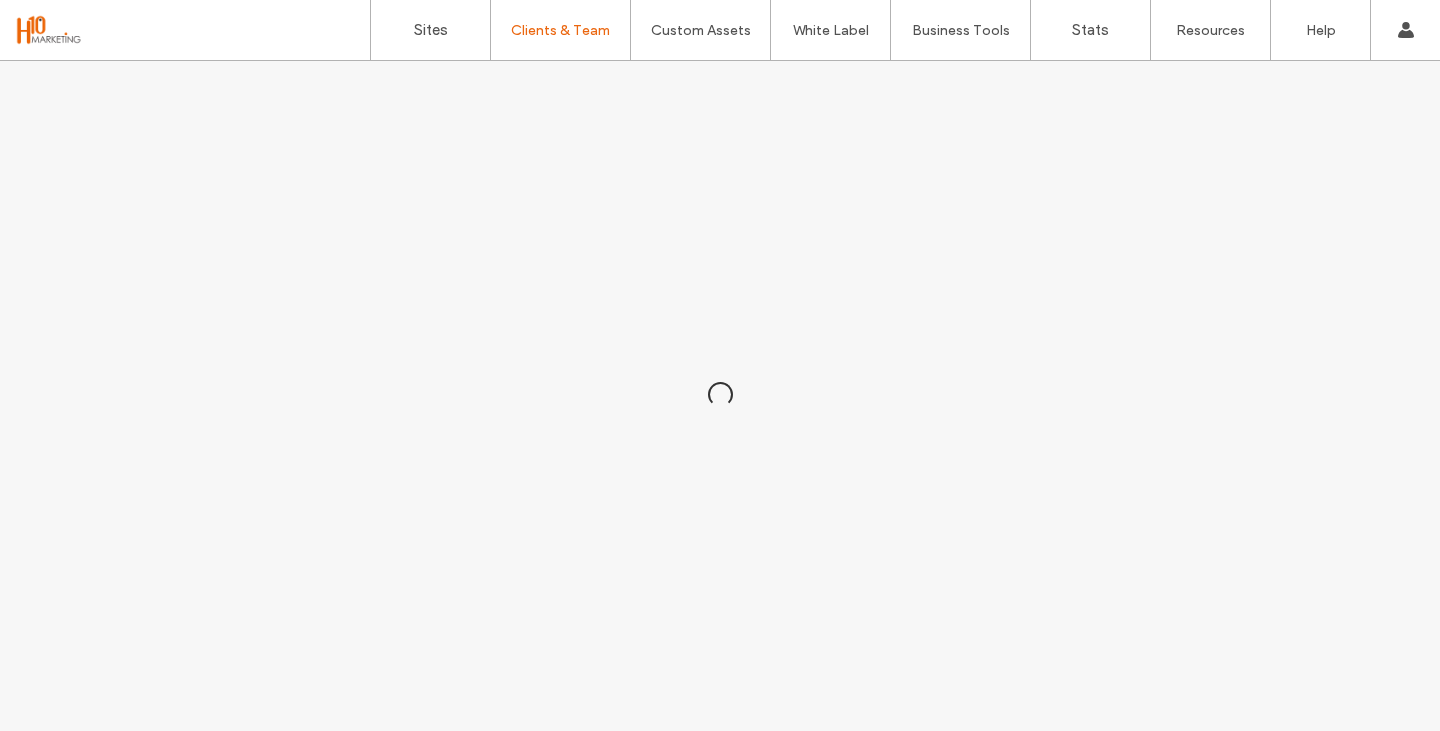 scroll, scrollTop: 0, scrollLeft: 0, axis: both 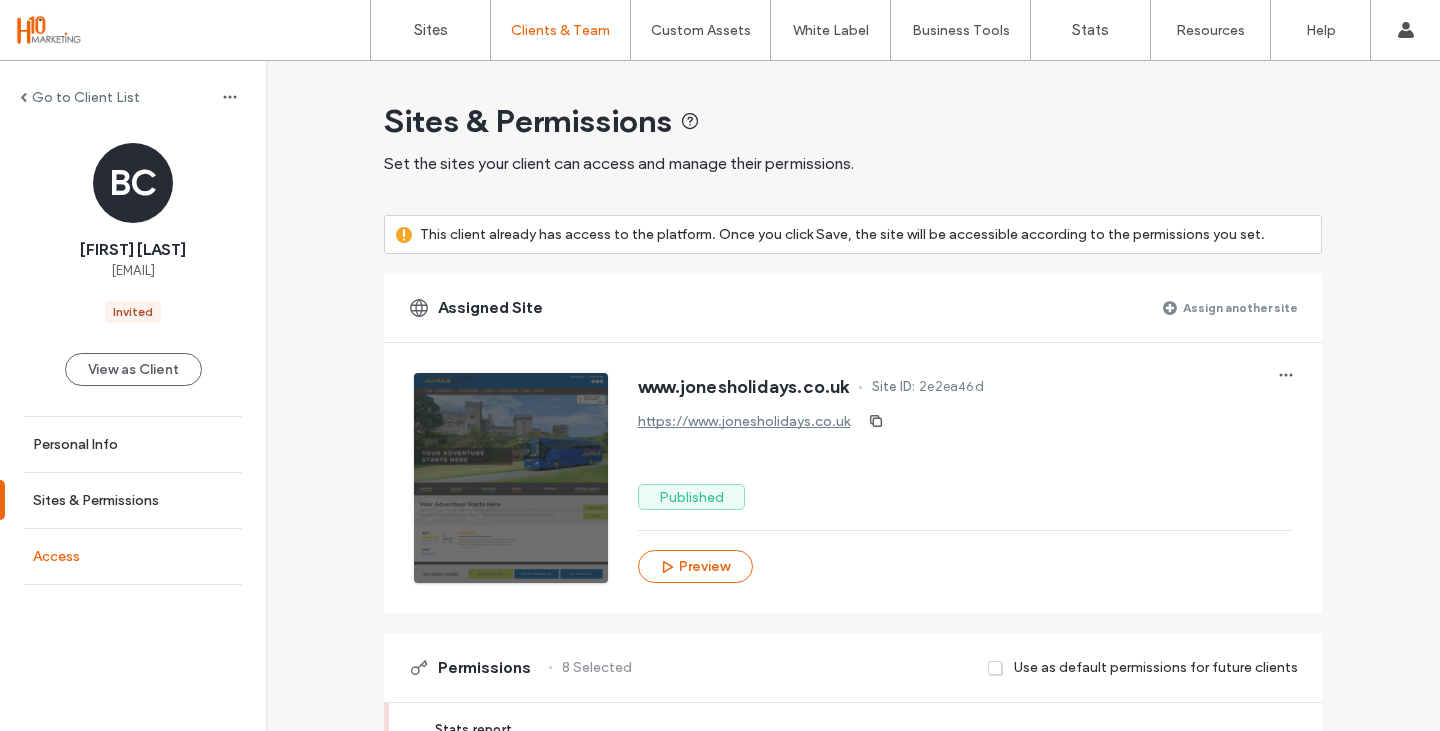 click on "Access" at bounding box center (133, 556) 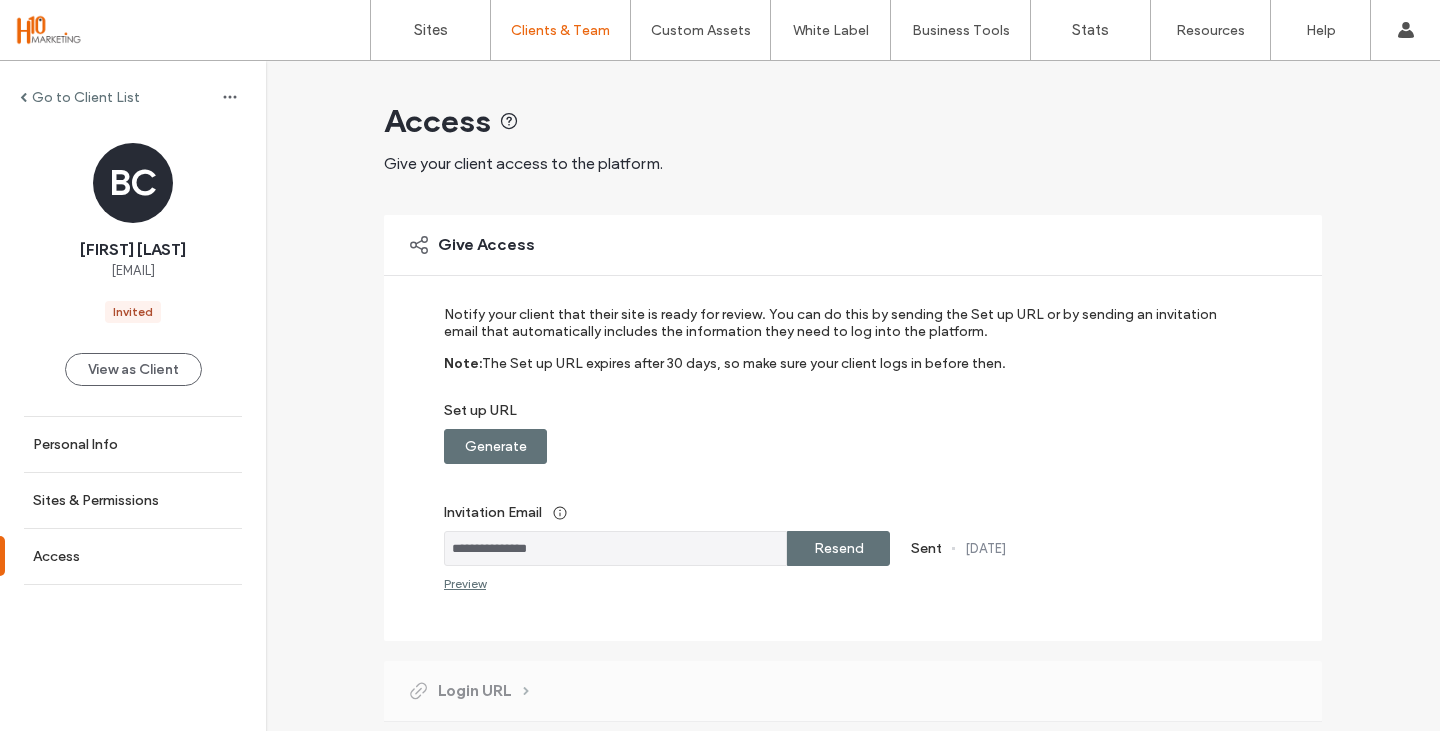 click on "Resend" at bounding box center [839, 548] 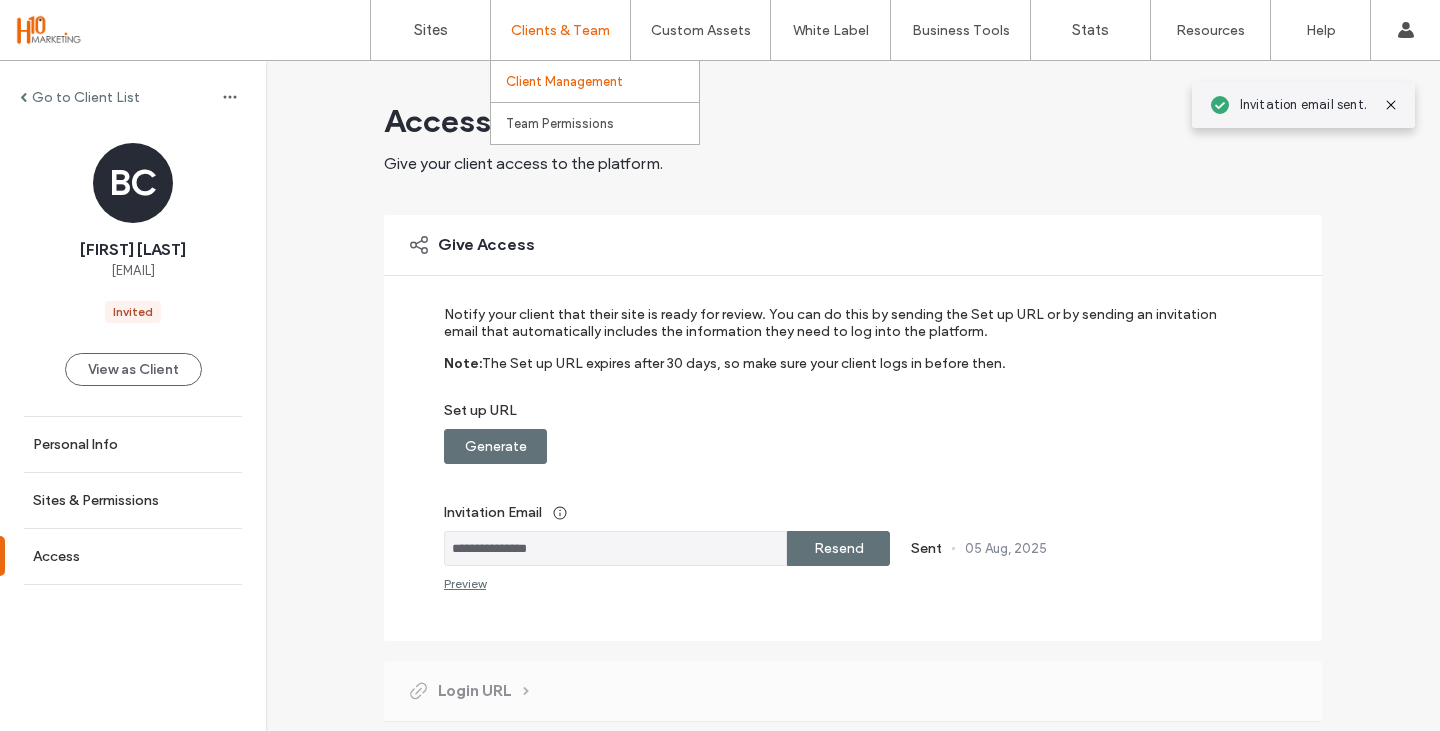 click on "Clients & Team" at bounding box center [560, 30] 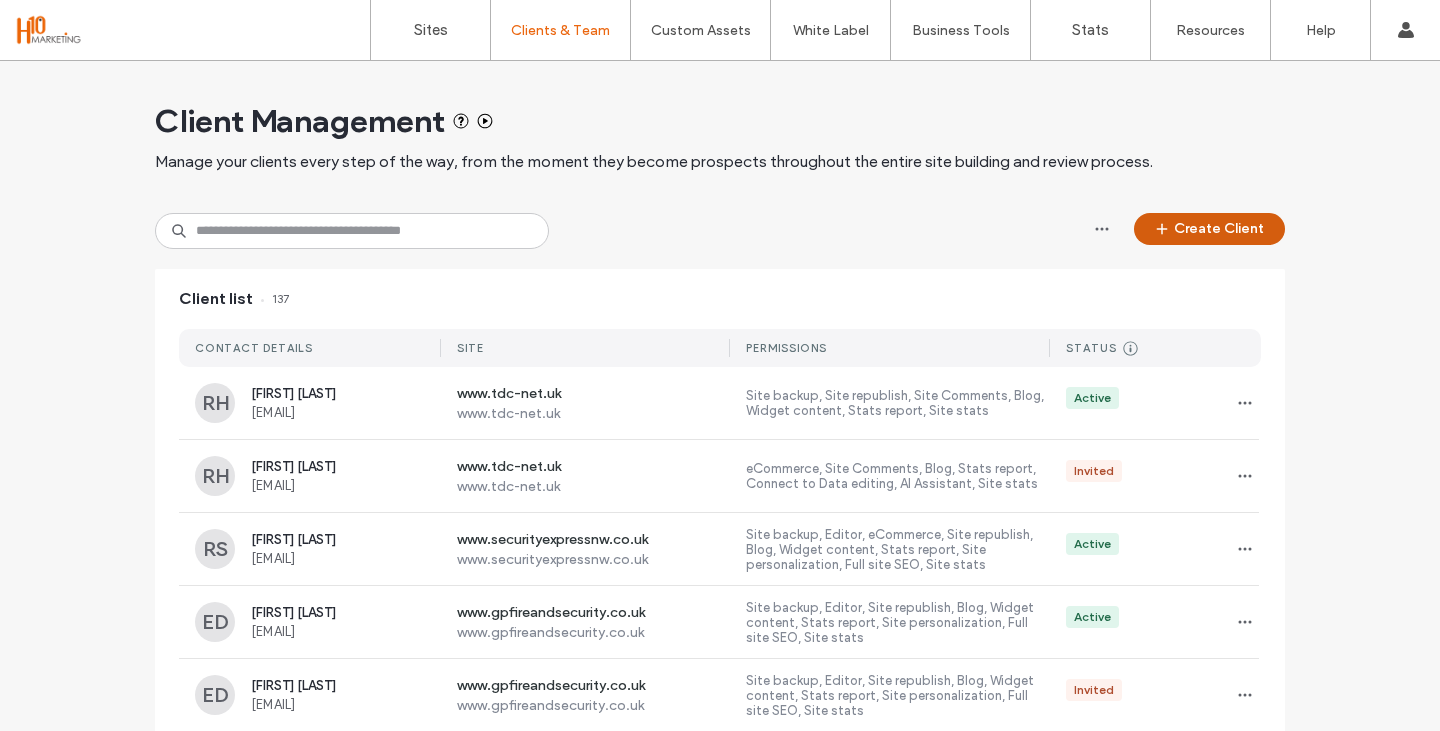 click on "Create Client" at bounding box center (1209, 229) 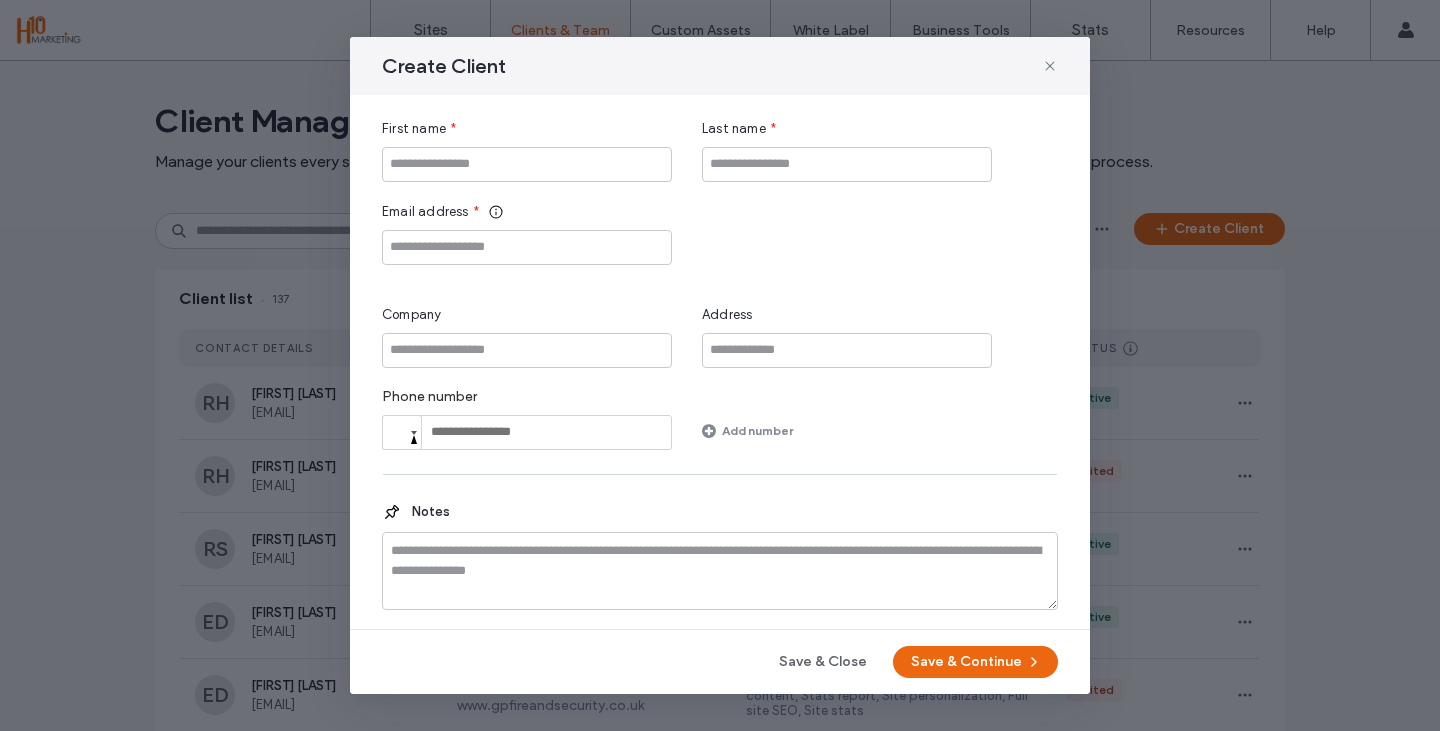 click on "First name *" at bounding box center [527, 129] 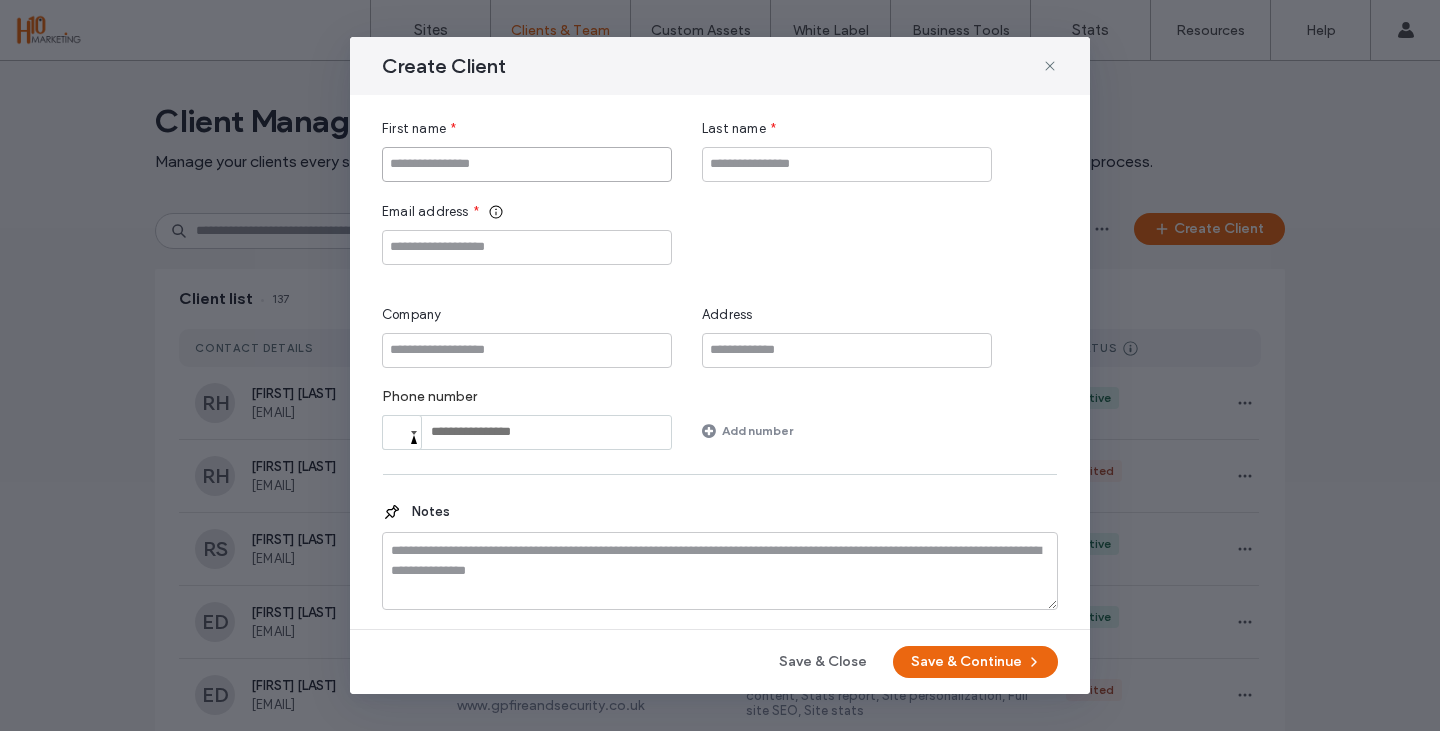 click at bounding box center [527, 164] 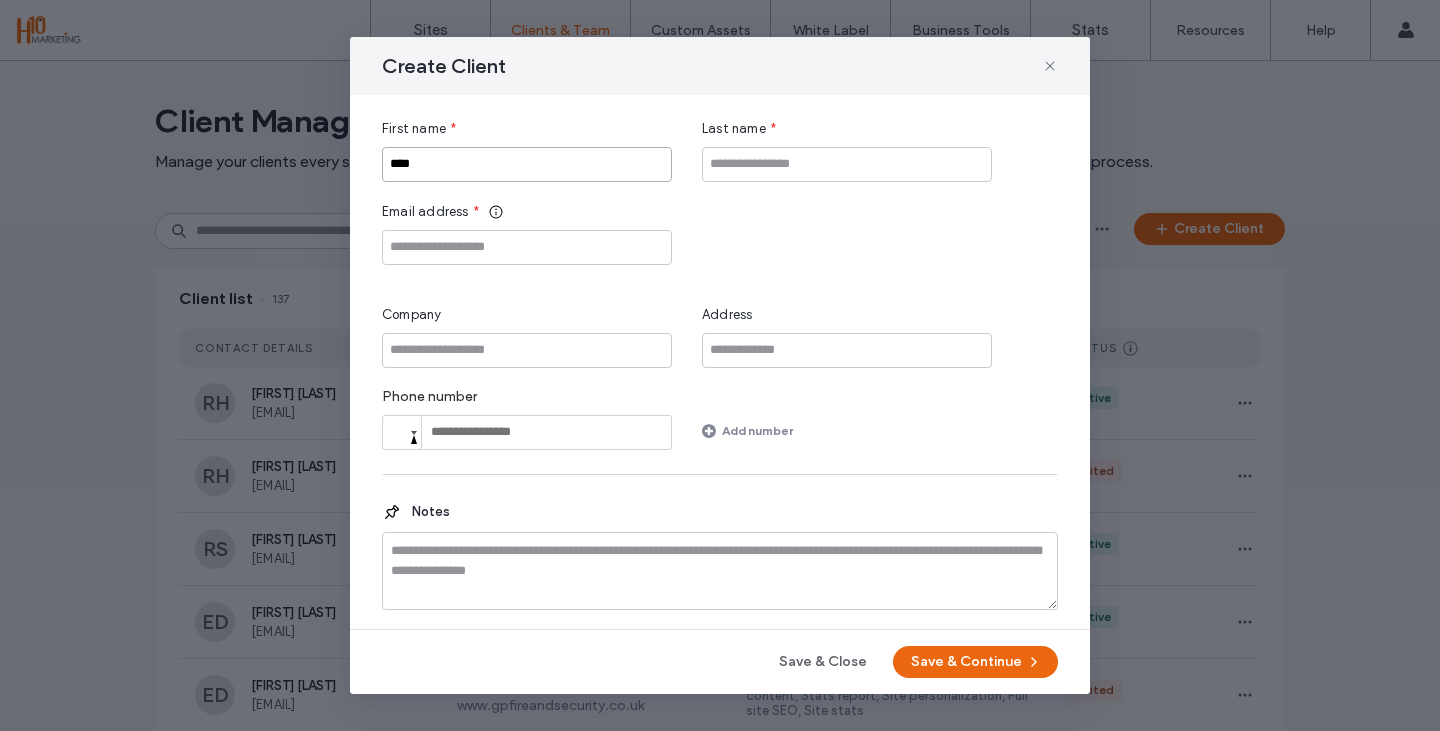 type on "****" 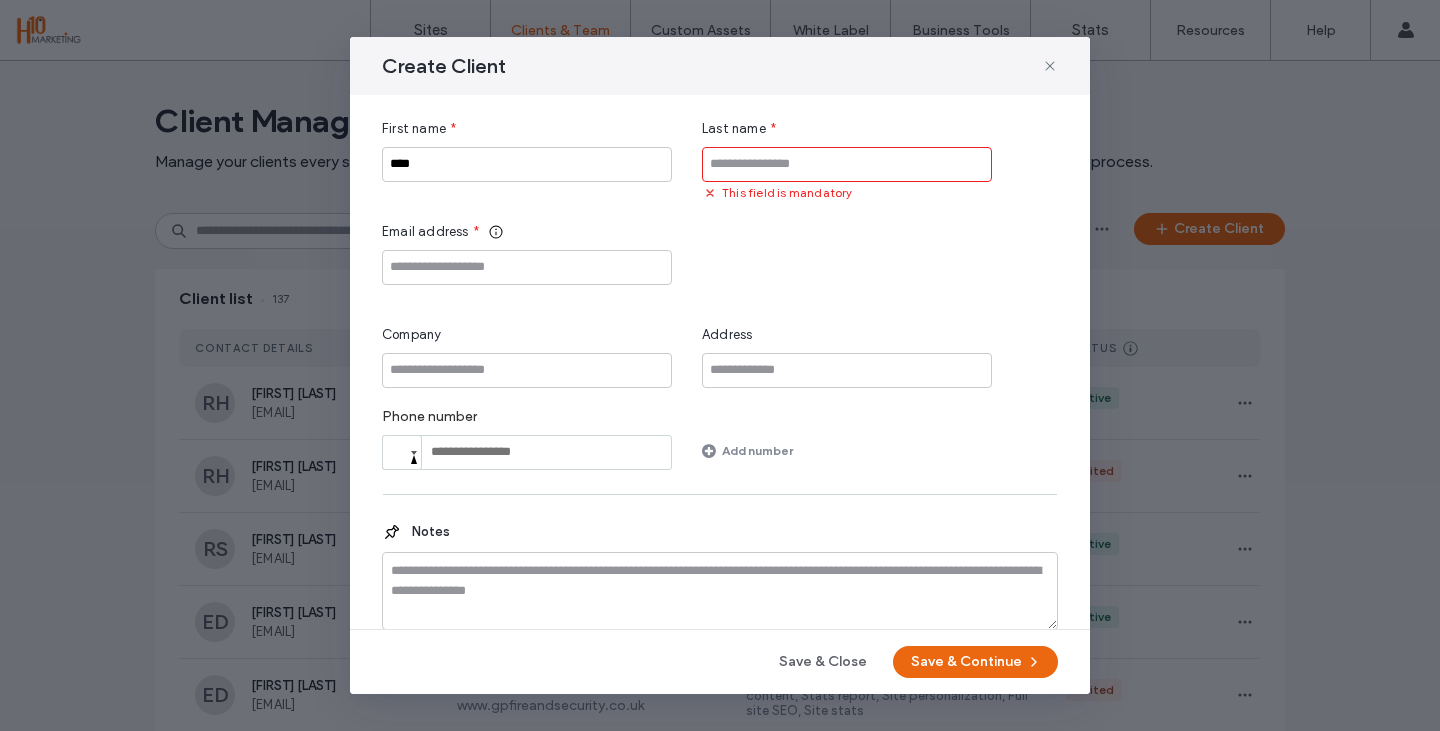 click on "Email address *" at bounding box center [527, 232] 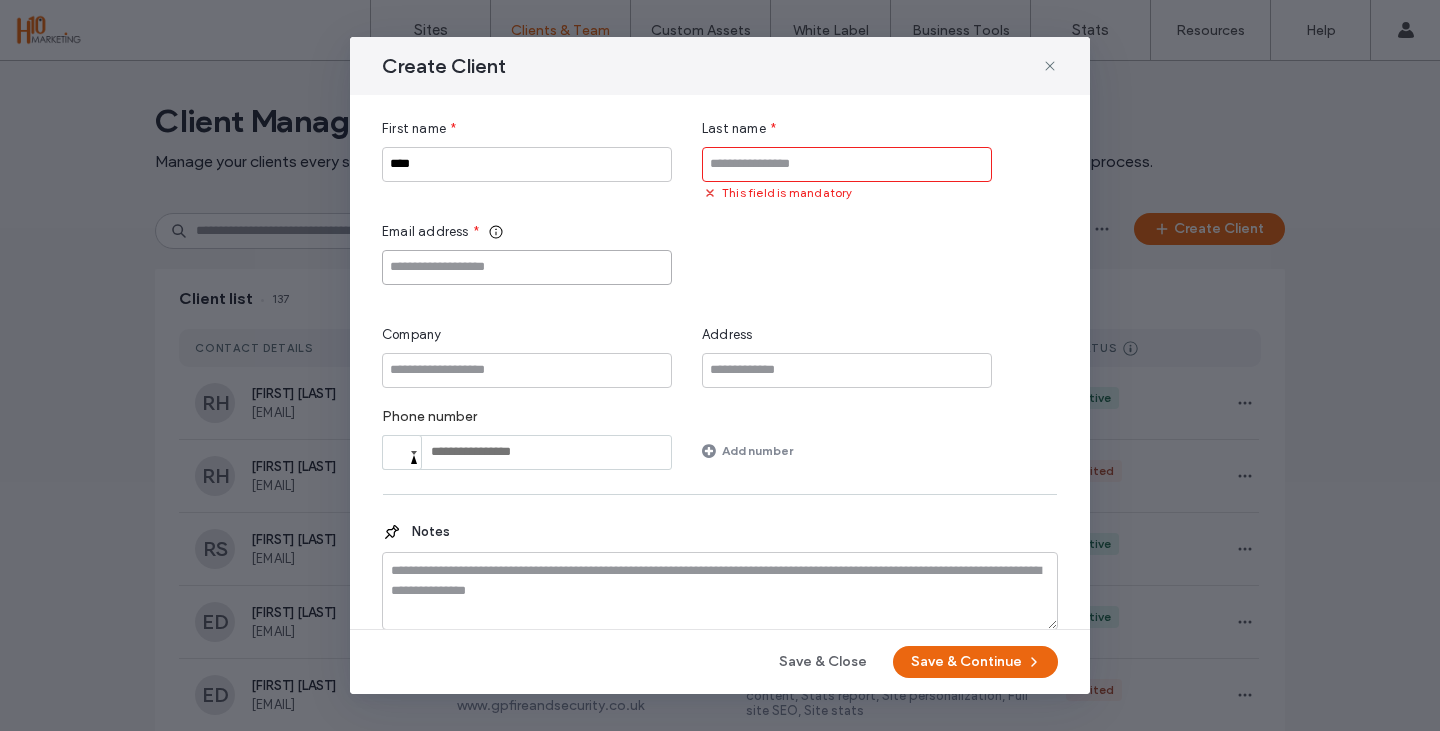 drag, startPoint x: 480, startPoint y: 270, endPoint x: 550, endPoint y: 257, distance: 71.19691 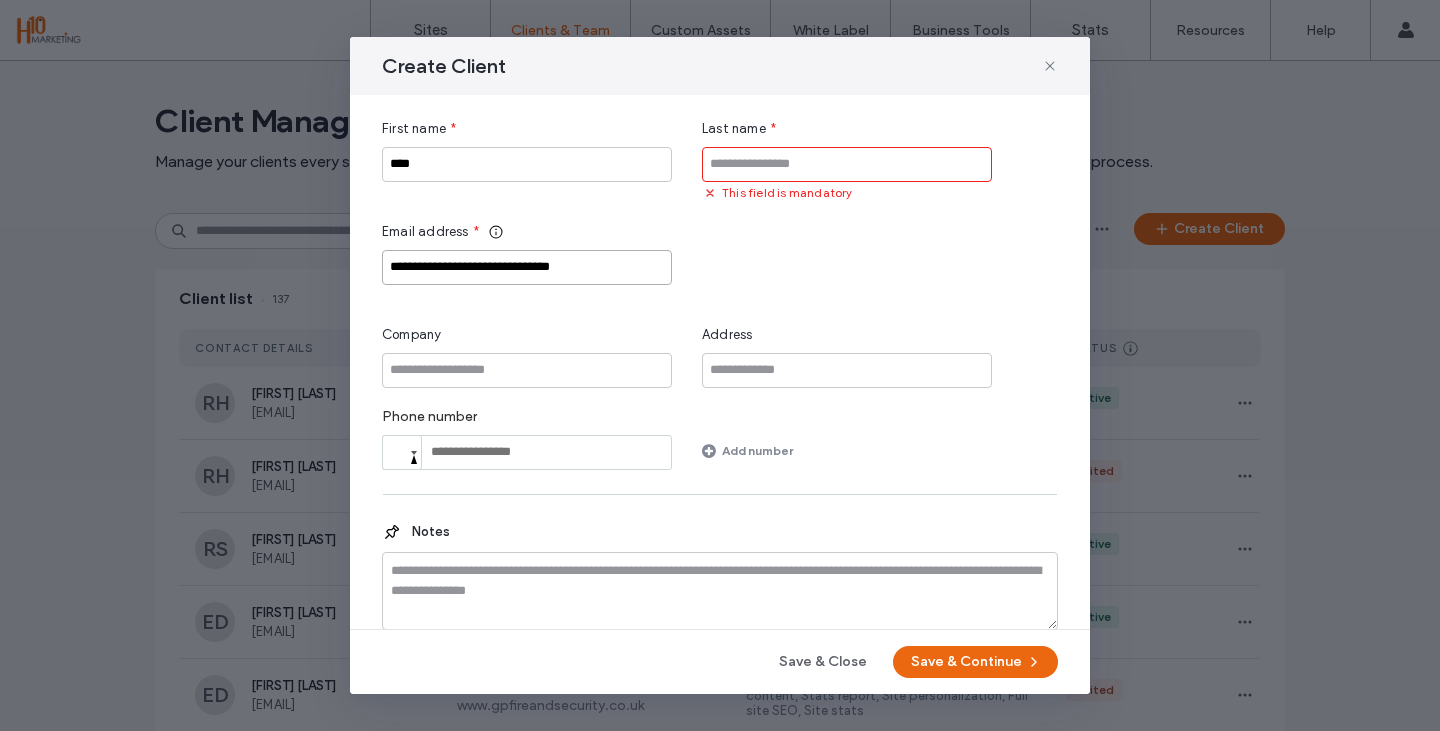 type on "**********" 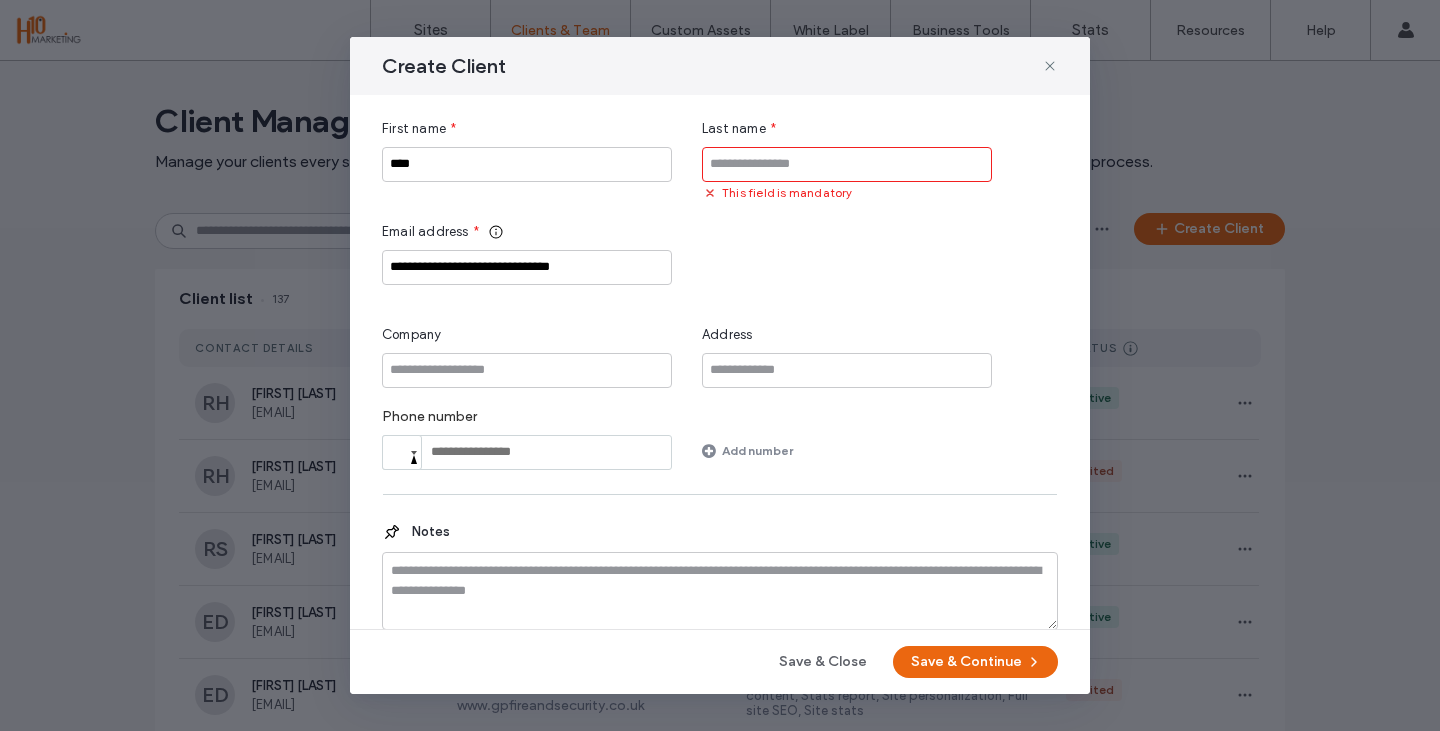 click on "This field is mandatory" at bounding box center [787, 193] 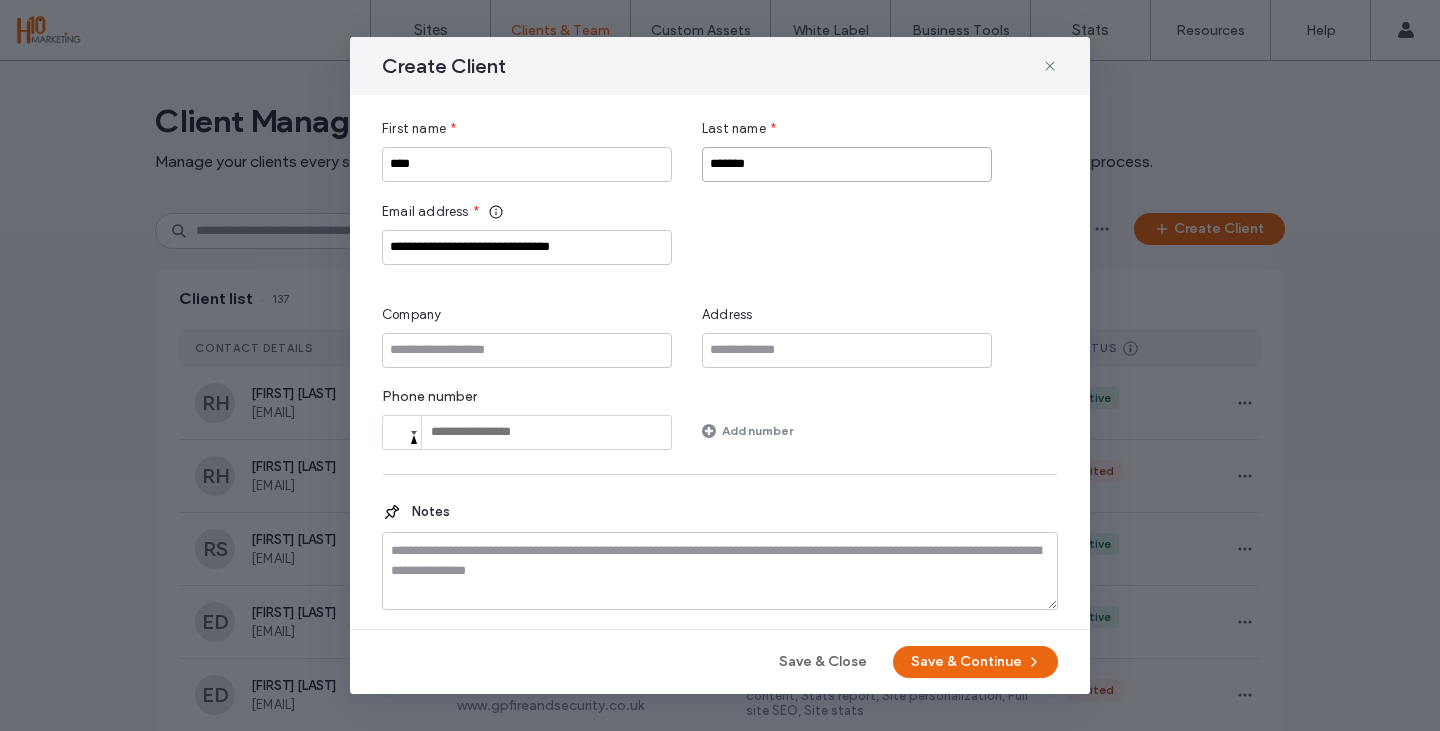 type on "*******" 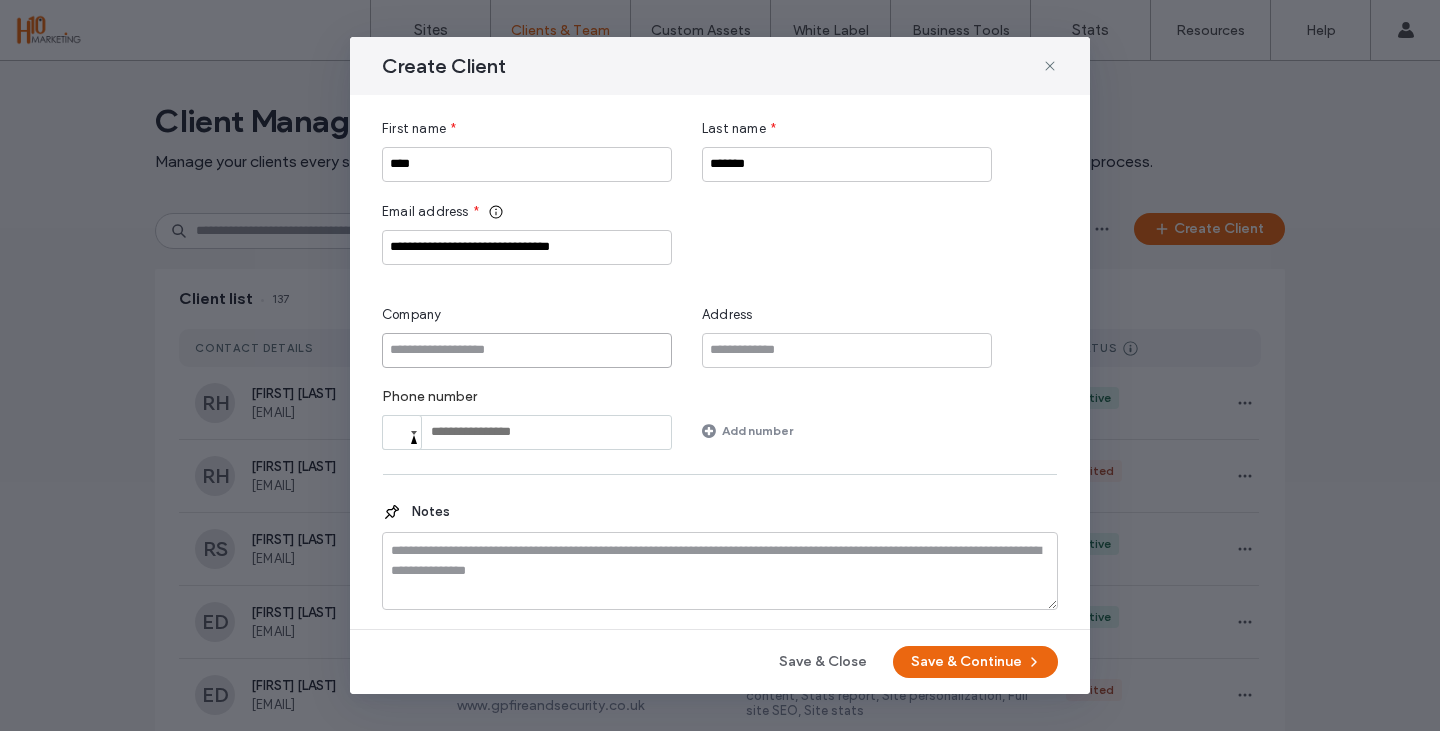 drag, startPoint x: 452, startPoint y: 350, endPoint x: 463, endPoint y: 325, distance: 27.313 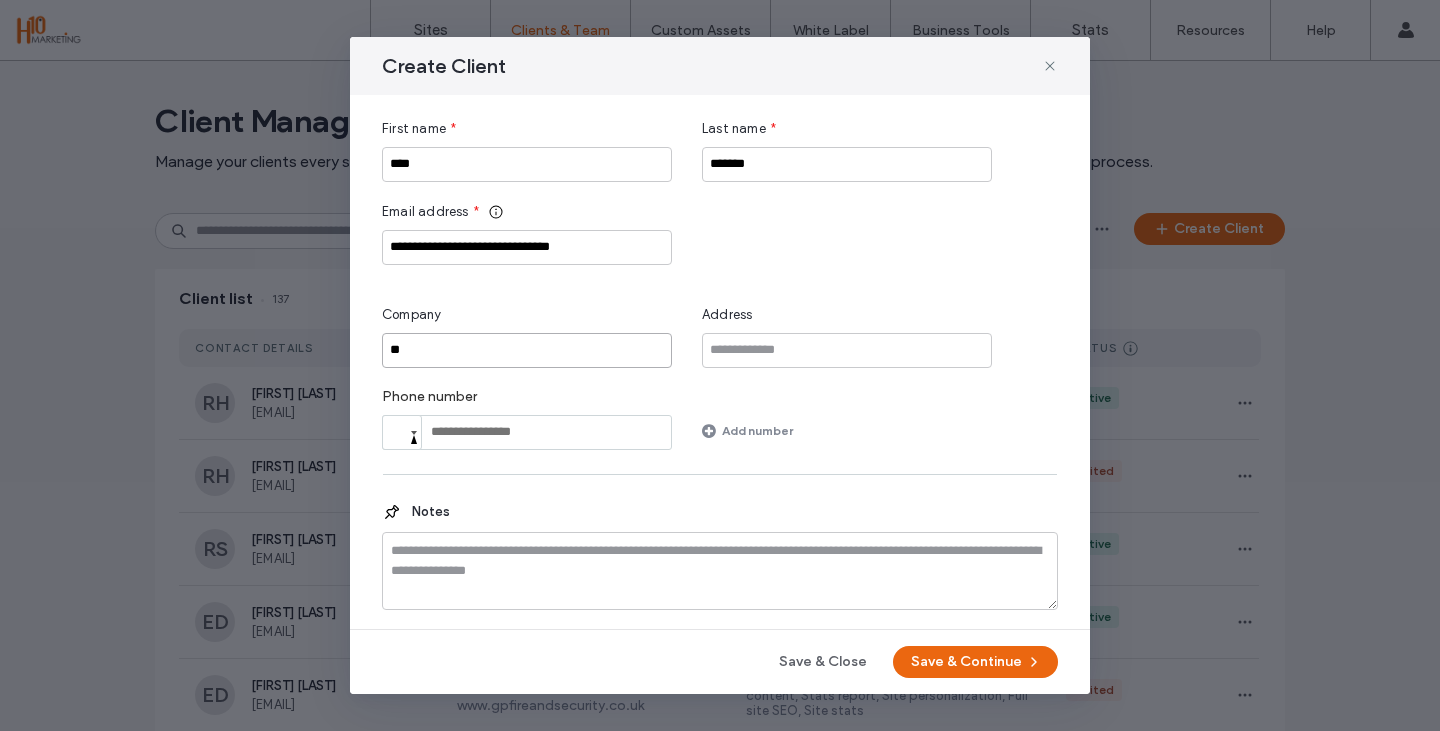 type on "*" 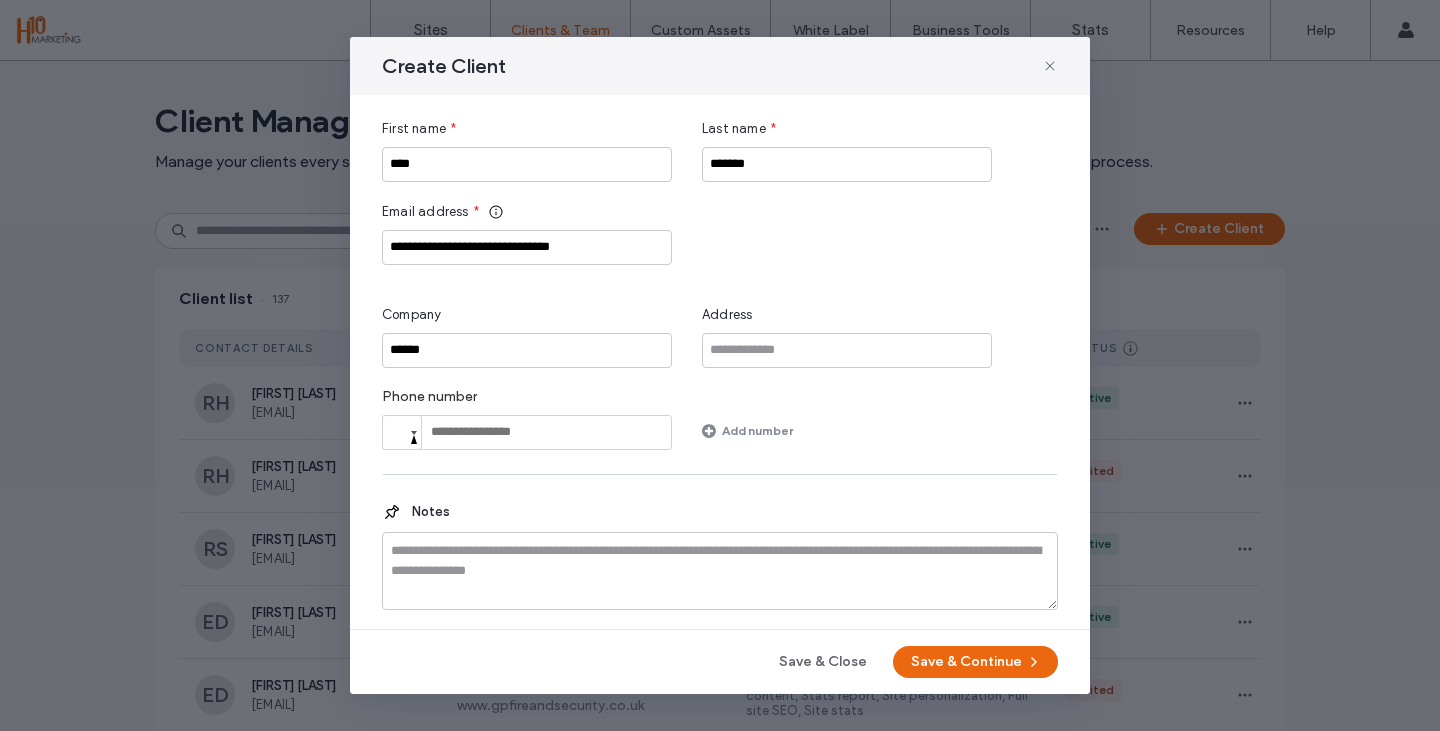 click on "**********" at bounding box center (720, 284) 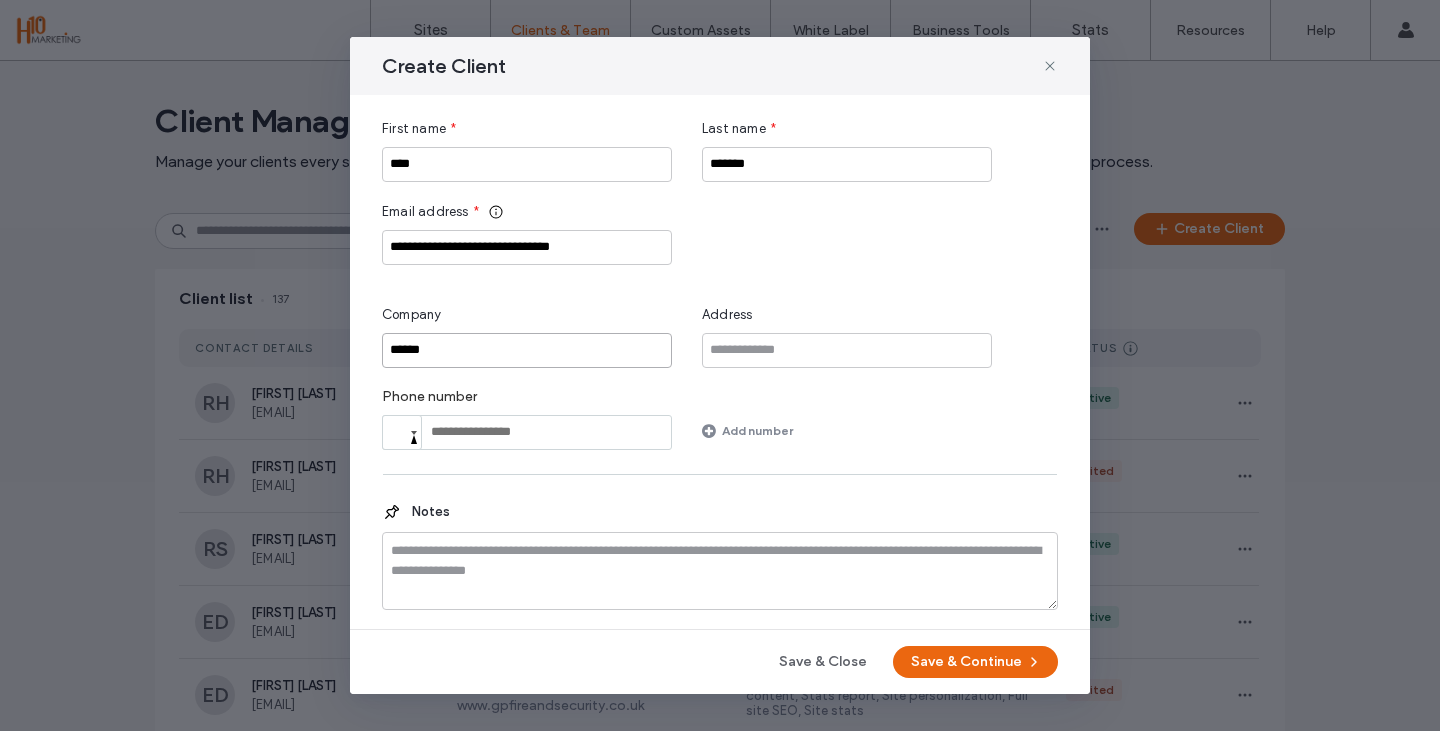 click on "******" at bounding box center [527, 350] 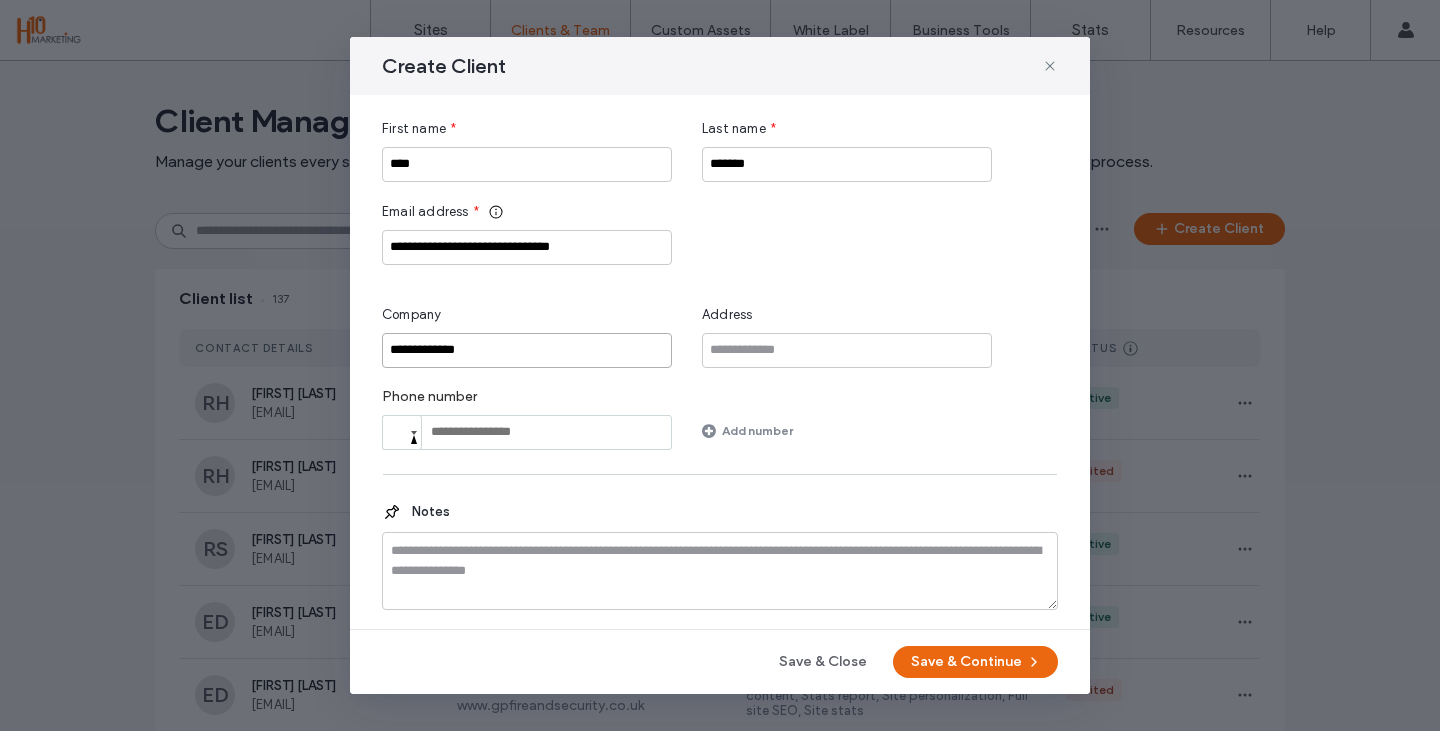 type on "**********" 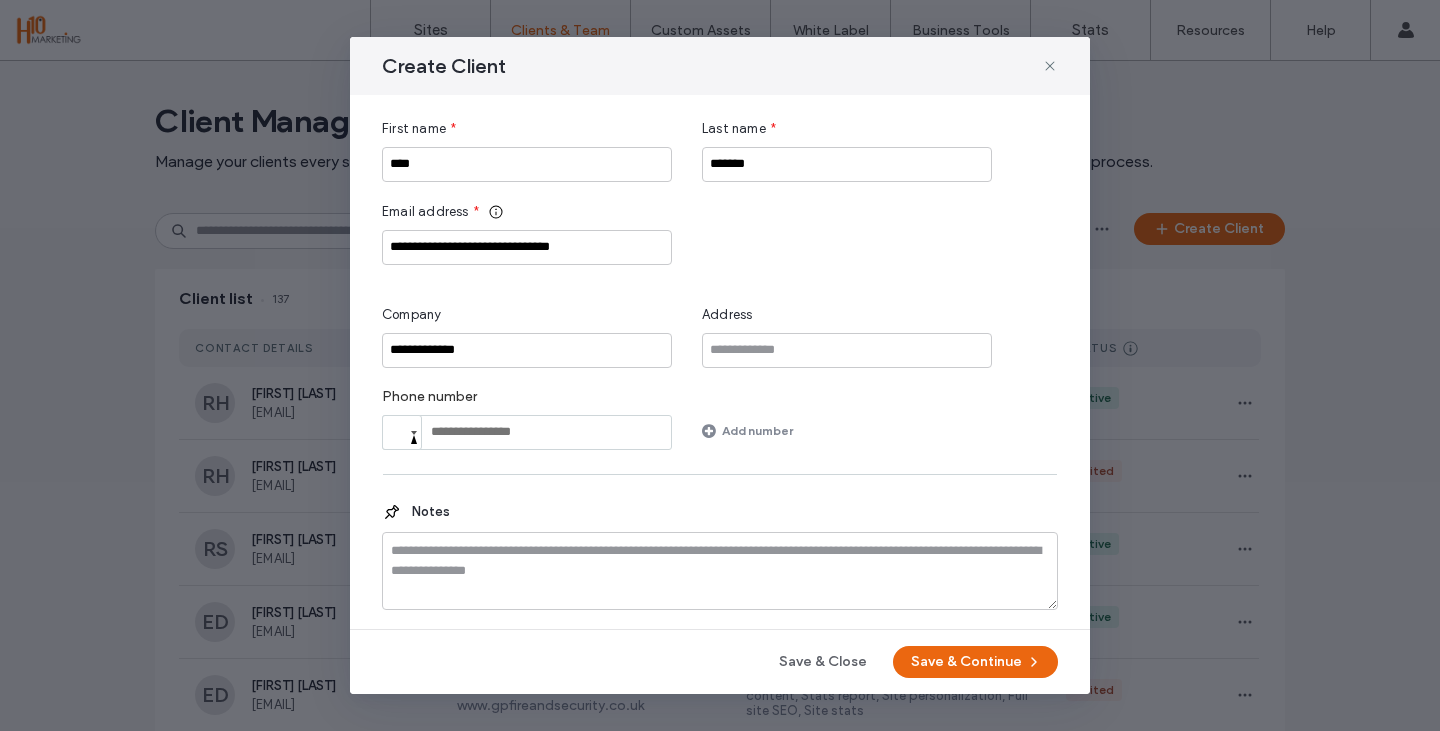 click on "**********" at bounding box center (720, 366) 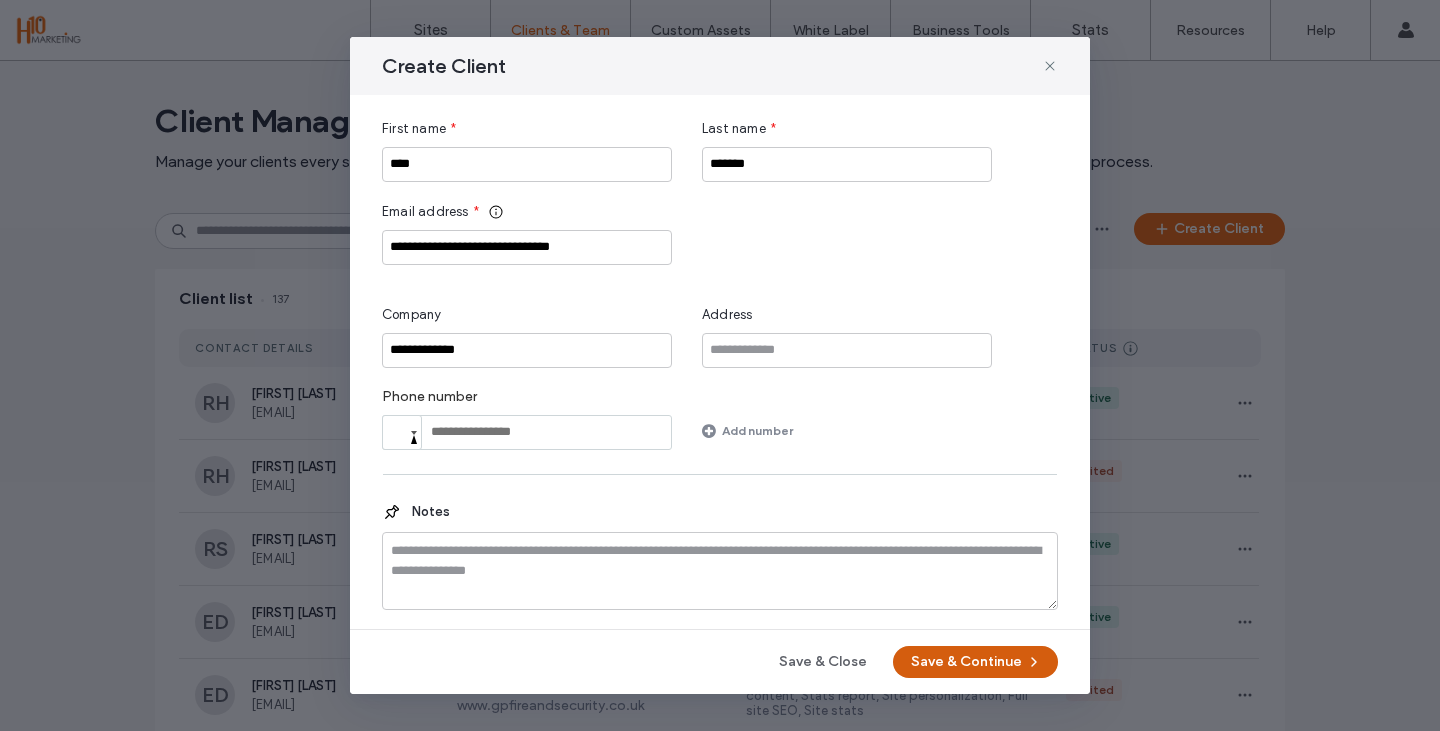 click on "Save & Continue" at bounding box center (975, 662) 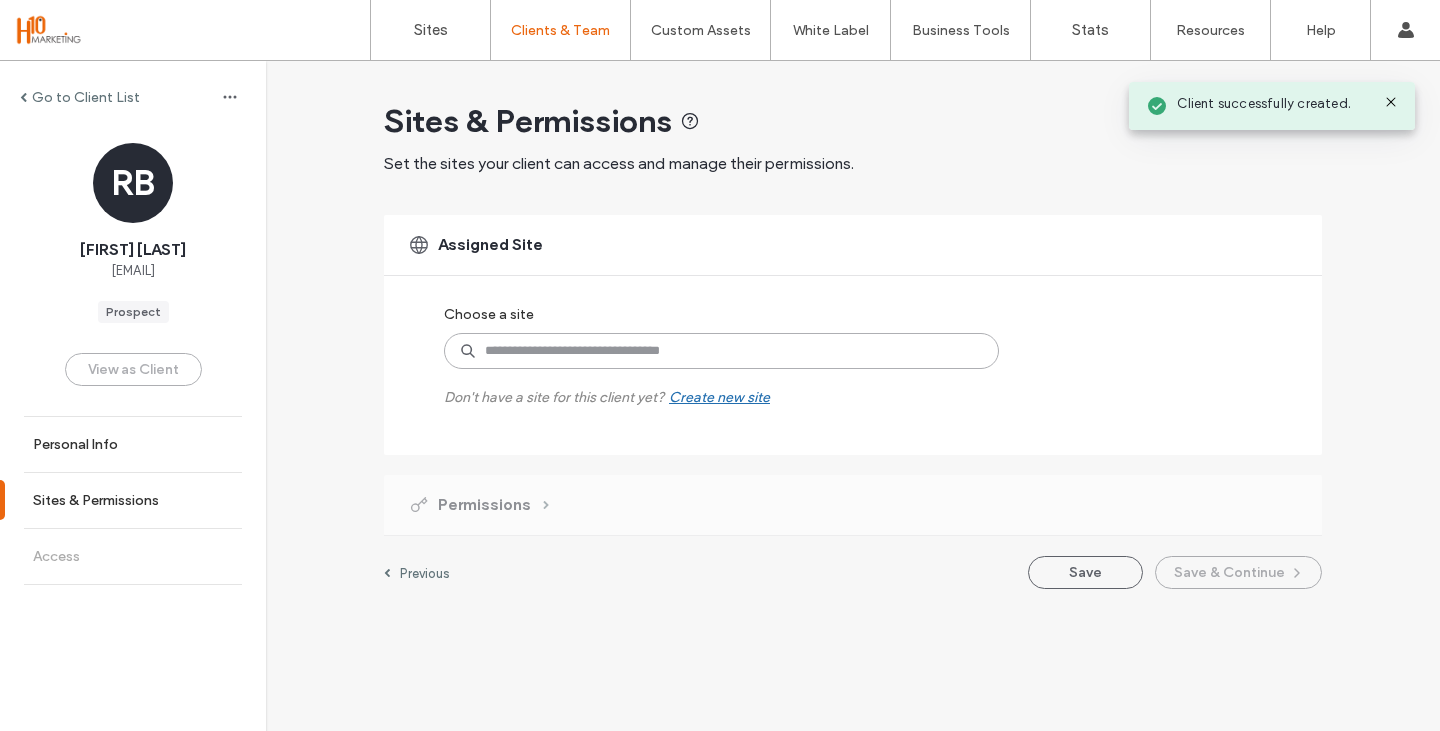 click at bounding box center [721, 351] 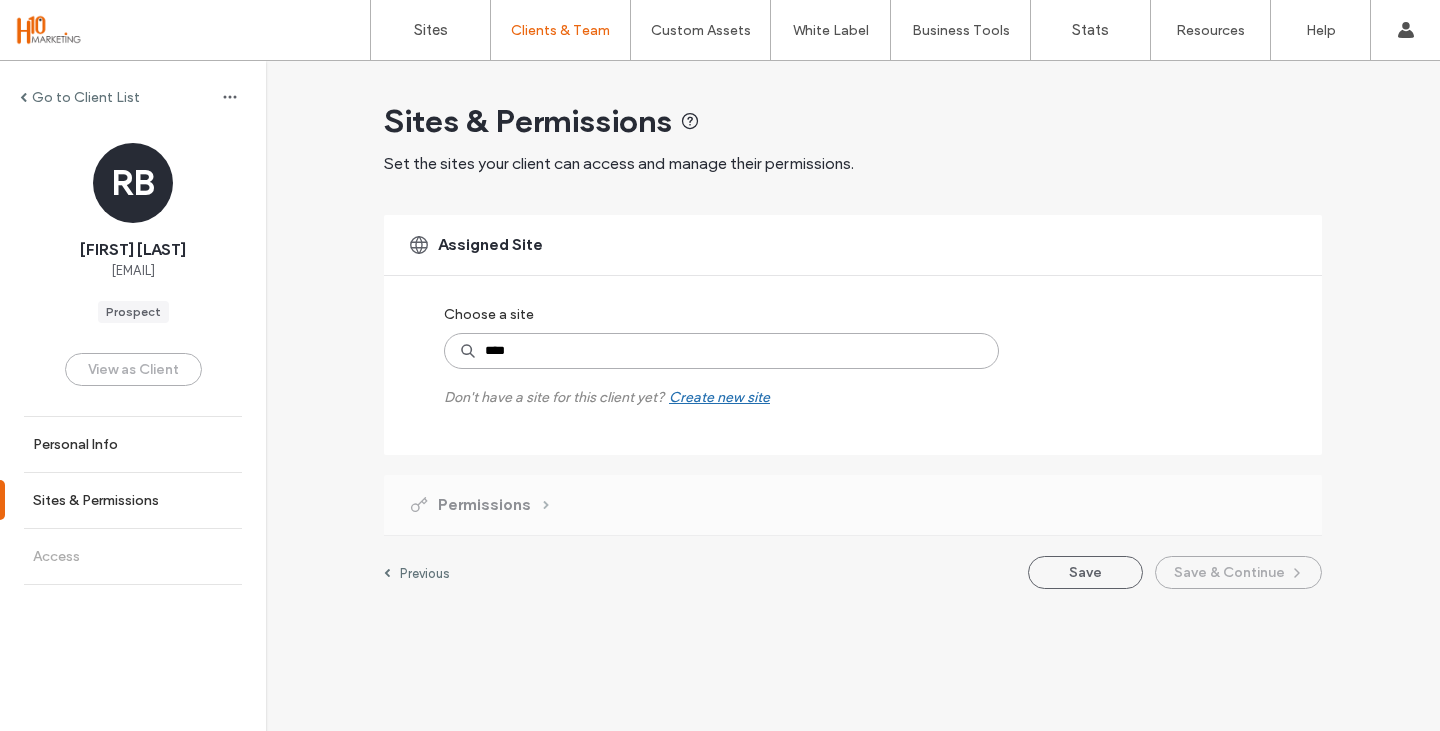 type on "*****" 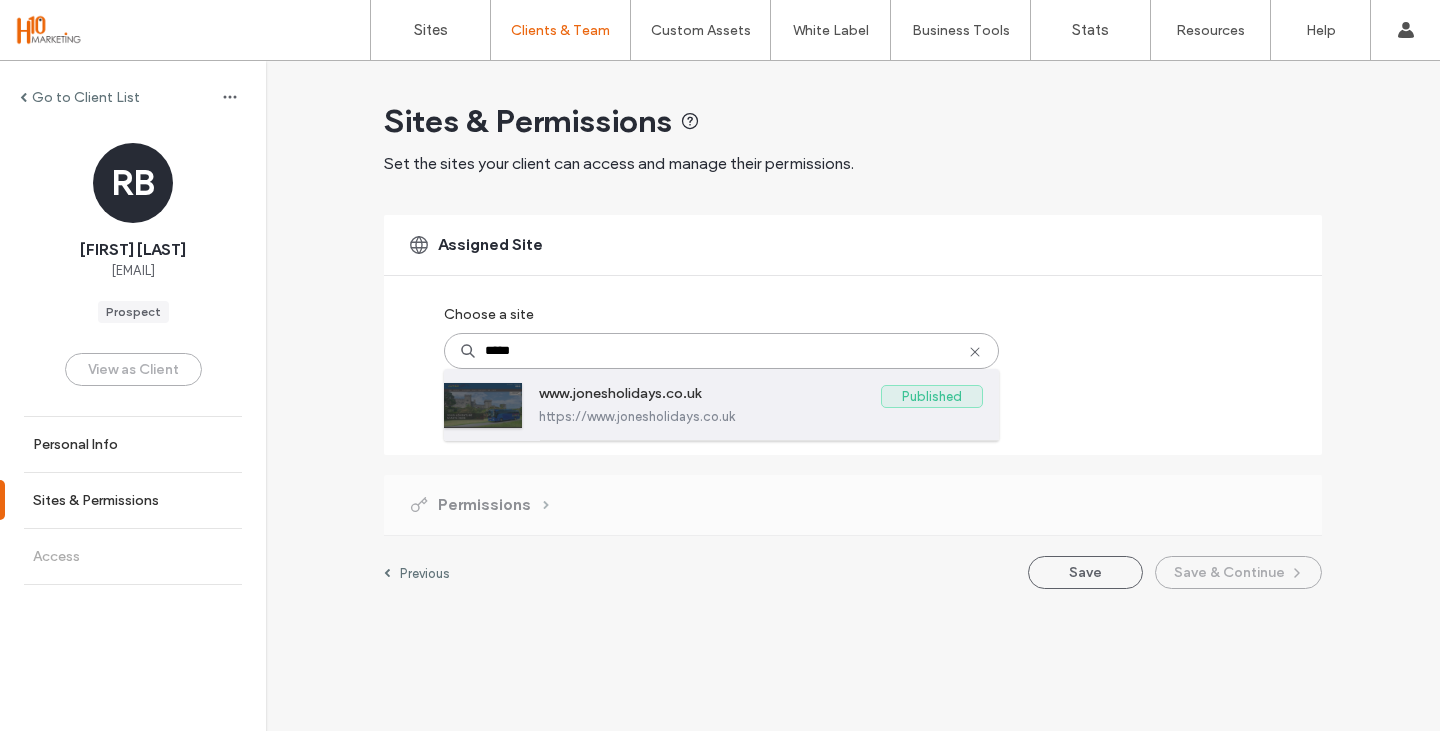 click on "https://www.jonesholidays.co.uk" at bounding box center (761, 416) 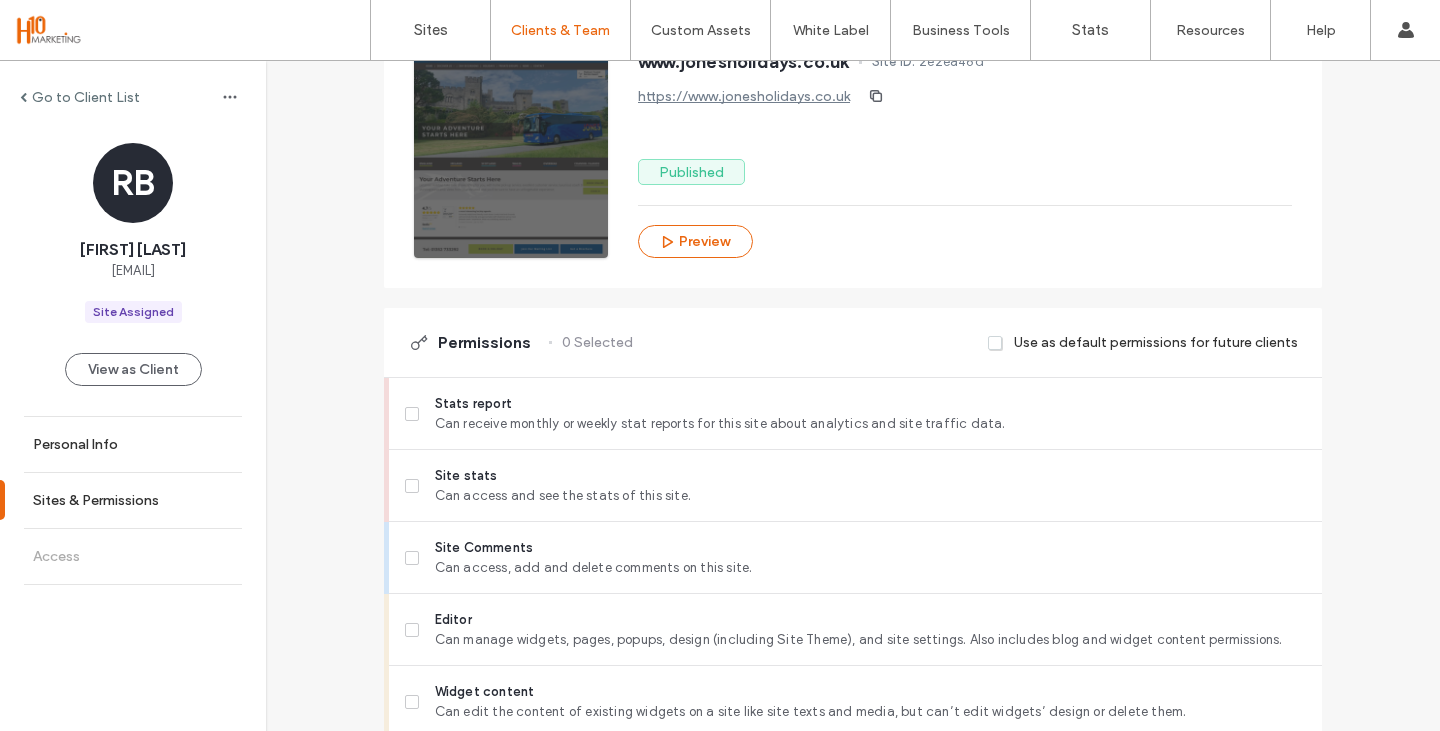scroll, scrollTop: 327, scrollLeft: 0, axis: vertical 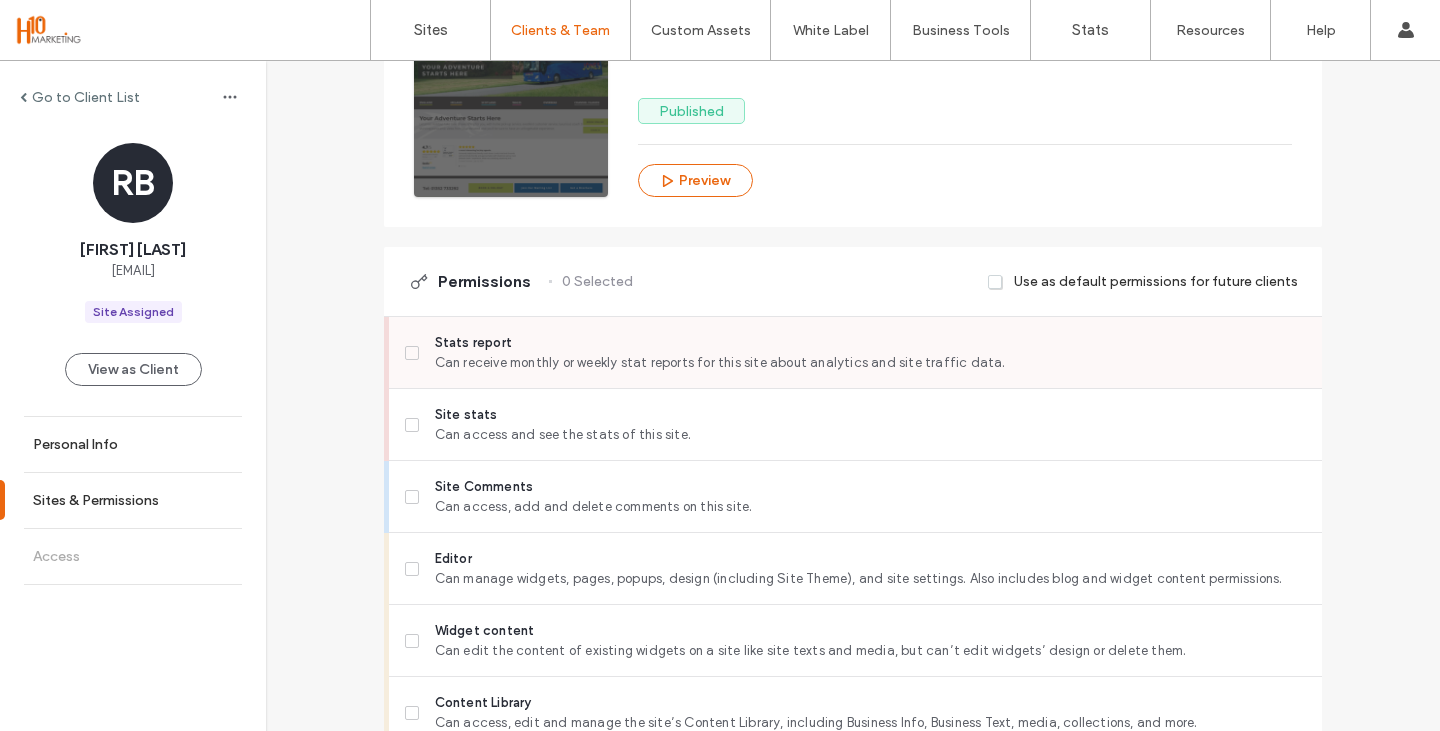 click on "Stats report" at bounding box center (870, 343) 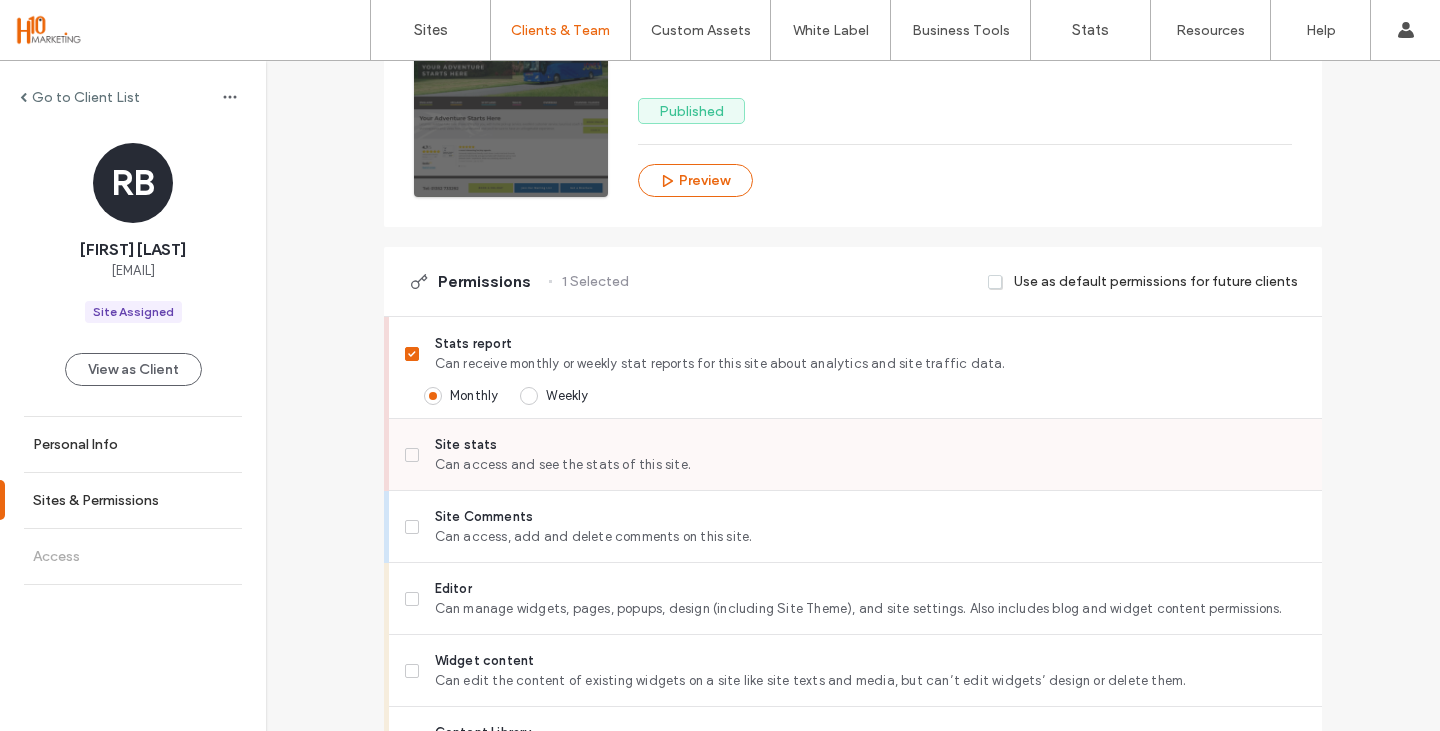 click on "Site stats Can access and see the stats of this site." at bounding box center [863, 454] 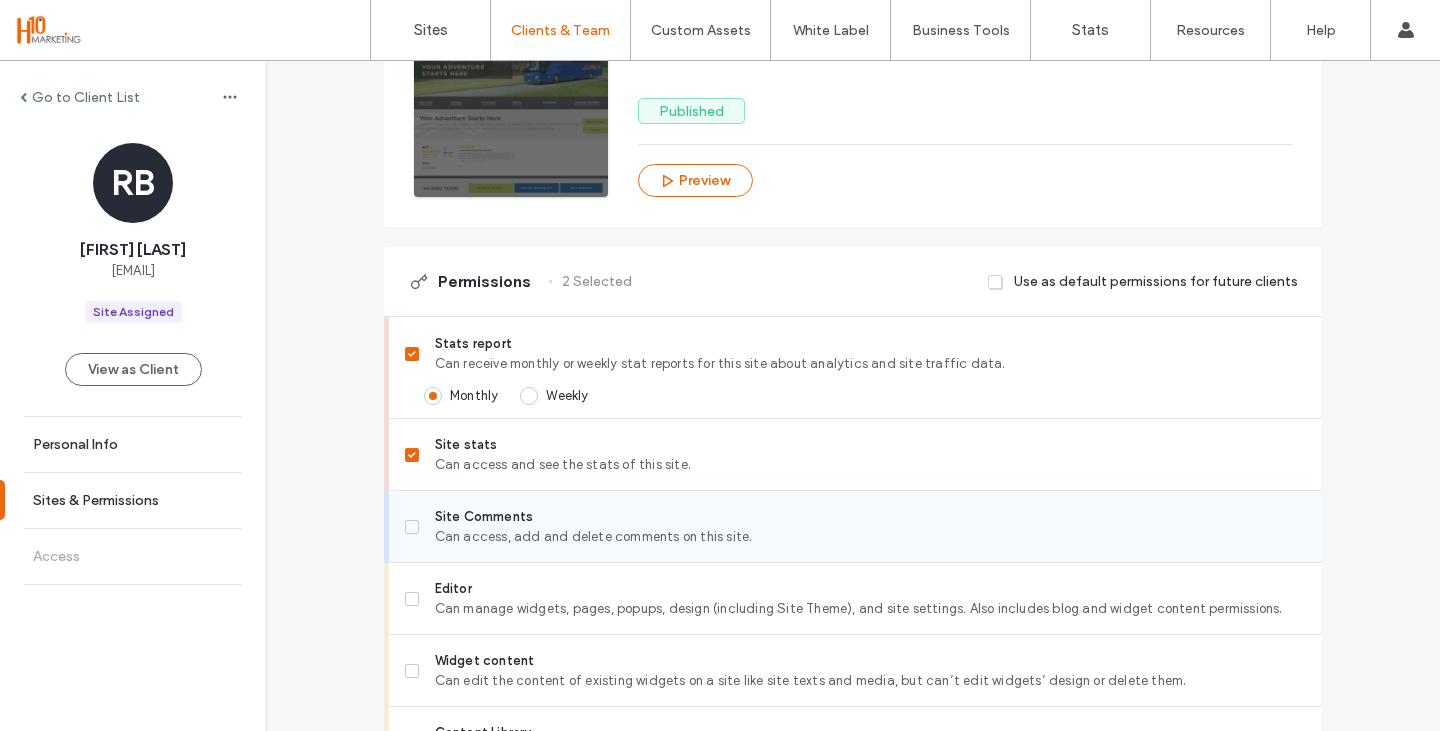 click on "Can access, add and delete comments on this site." at bounding box center [870, 537] 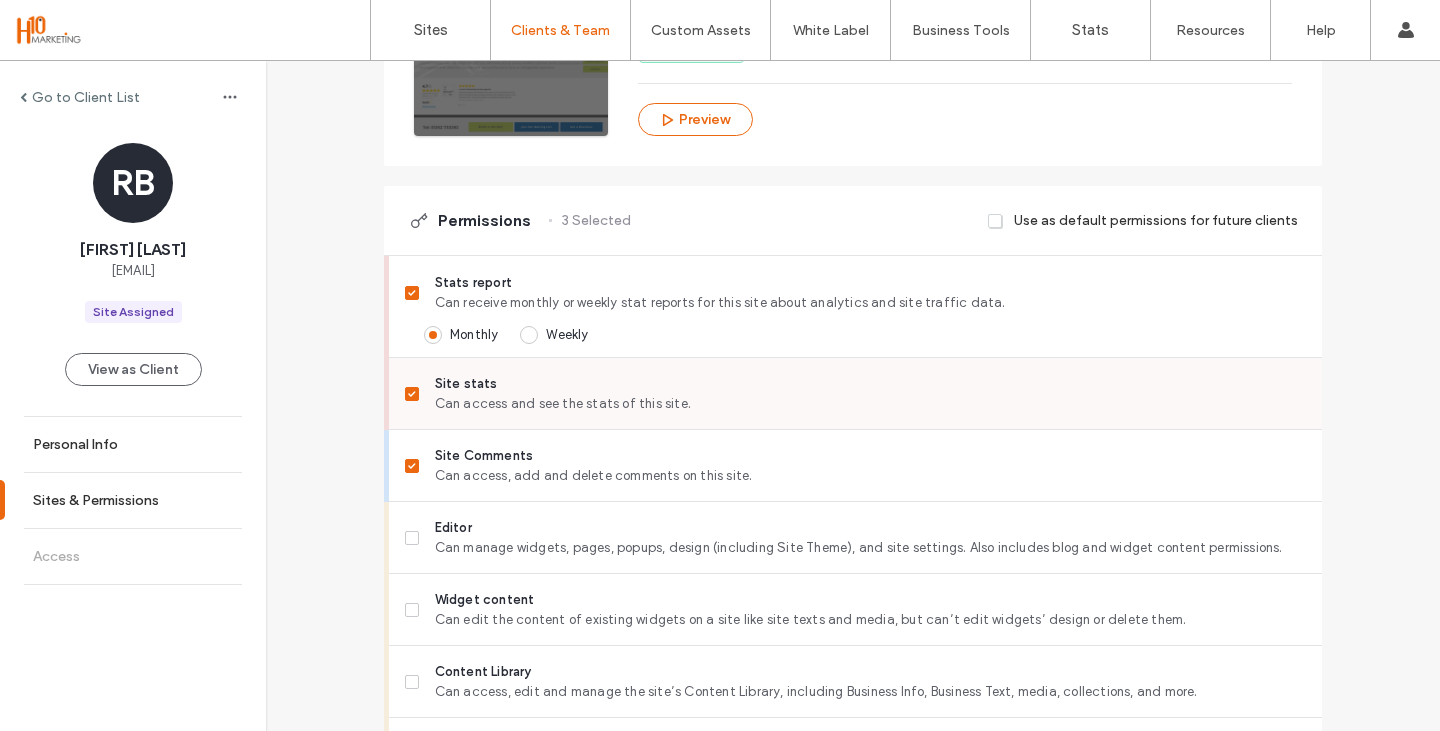 scroll, scrollTop: 427, scrollLeft: 0, axis: vertical 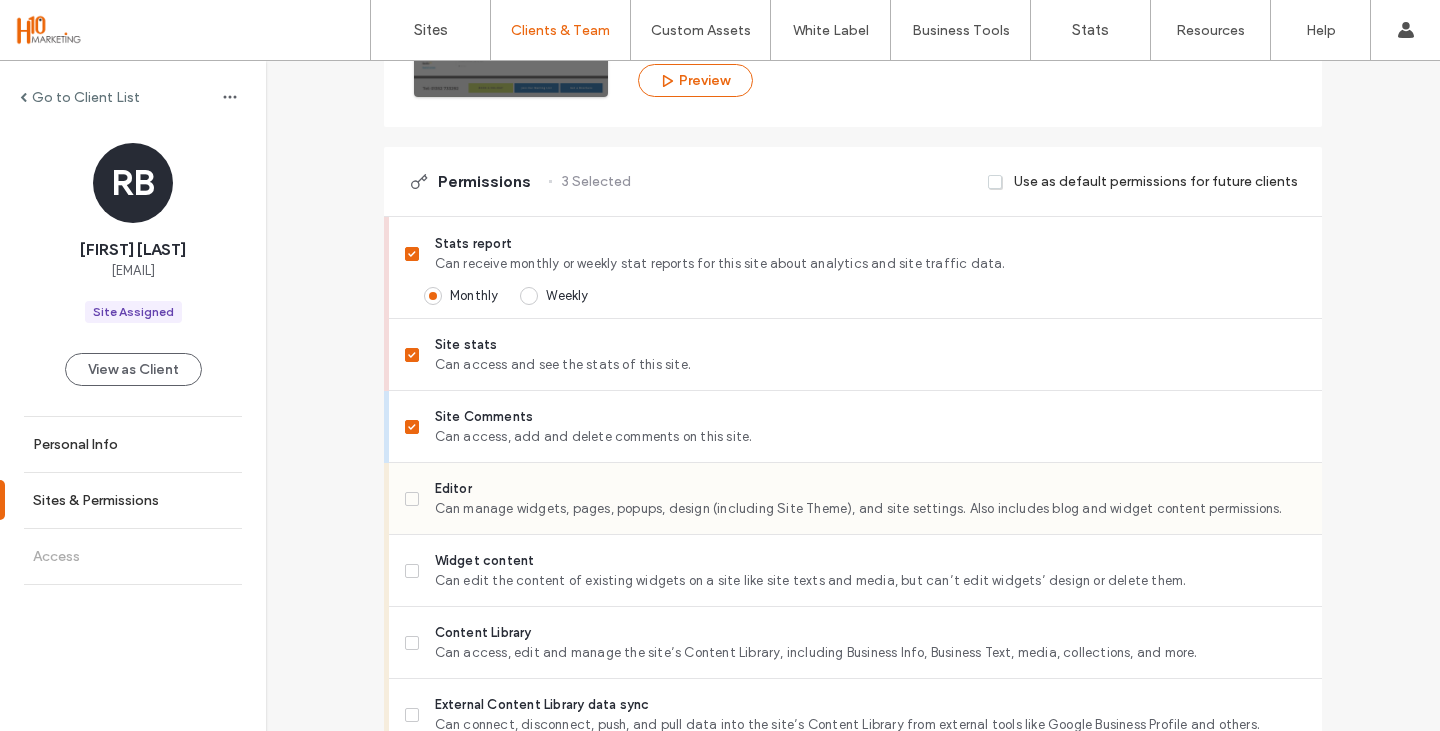 click on "Can manage widgets, pages, popups, design (including Site Theme), and site settings. Also includes blog and widget content permissions." at bounding box center [870, 509] 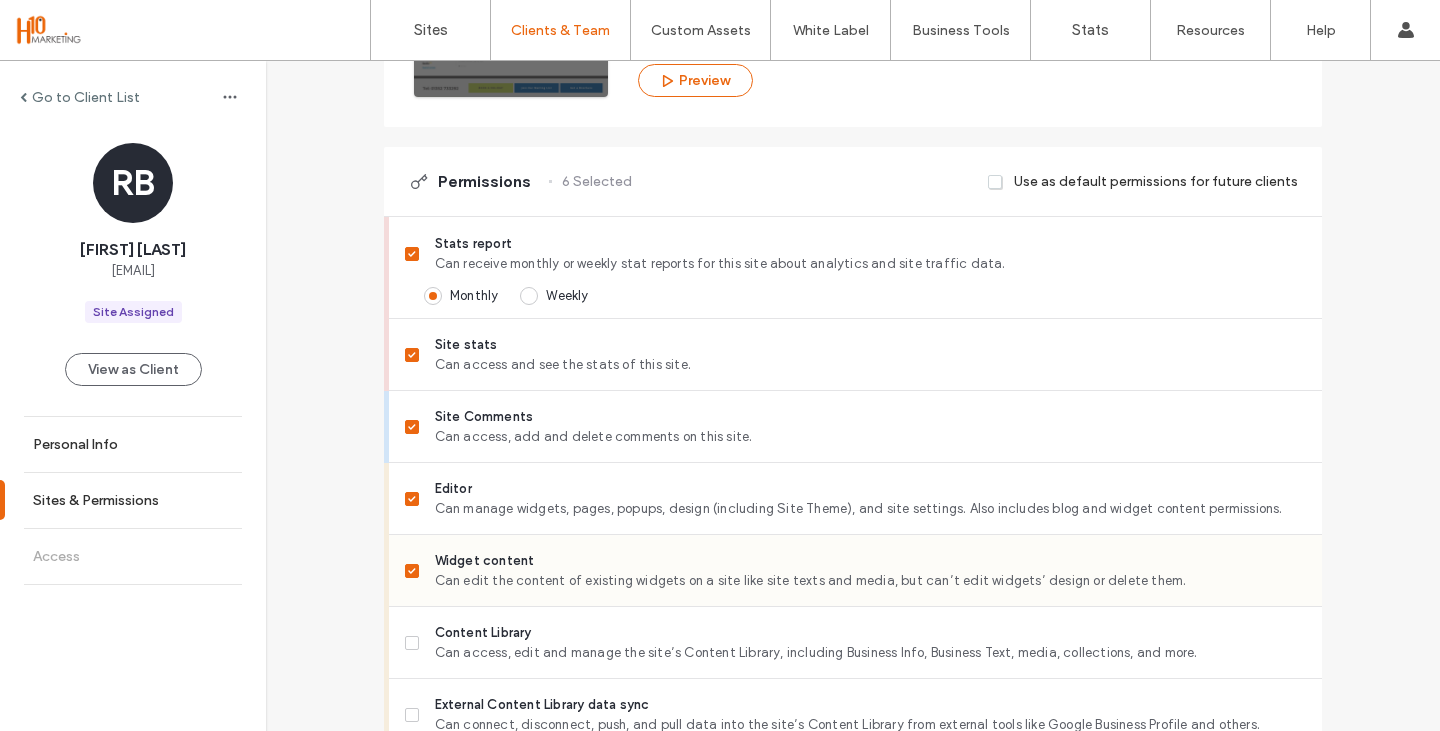 click on "Widget content" at bounding box center [870, 561] 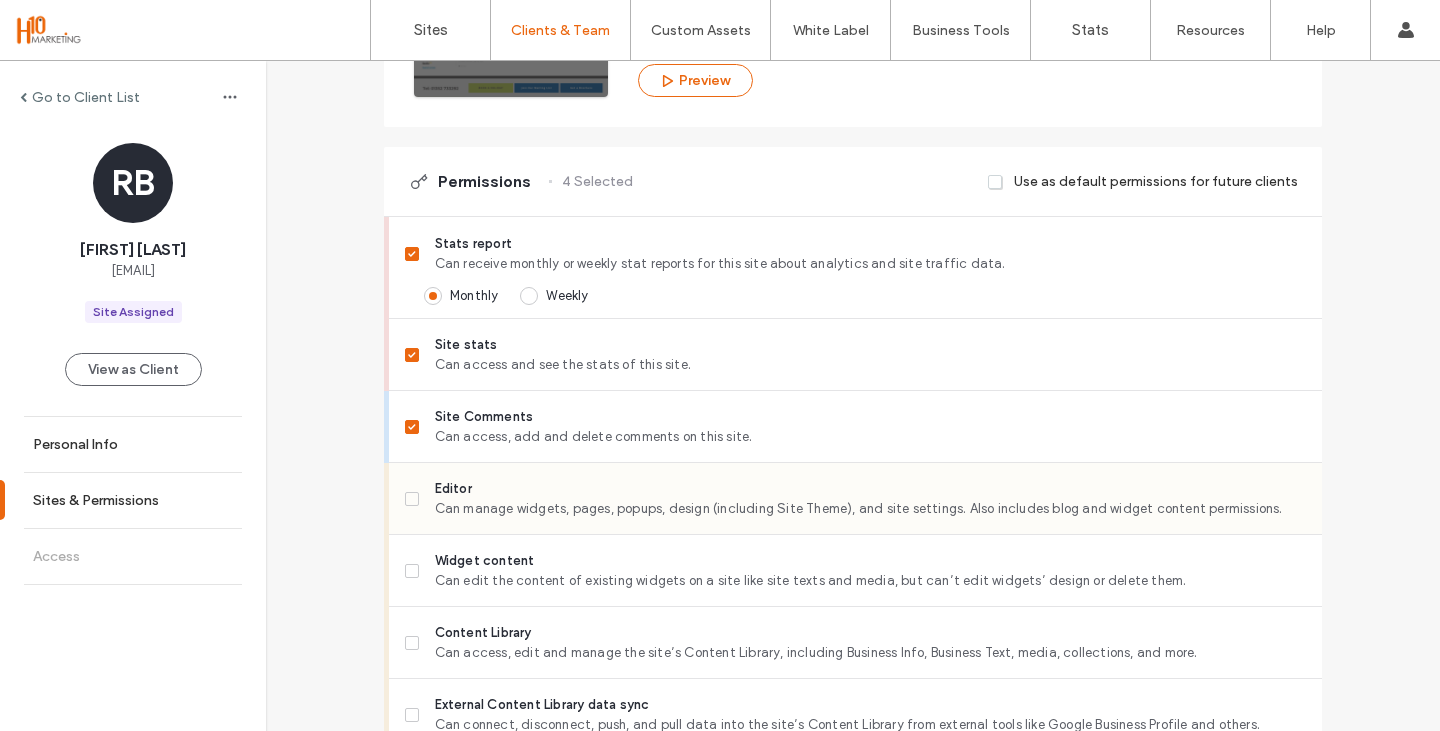 click on "Editor" at bounding box center [870, 489] 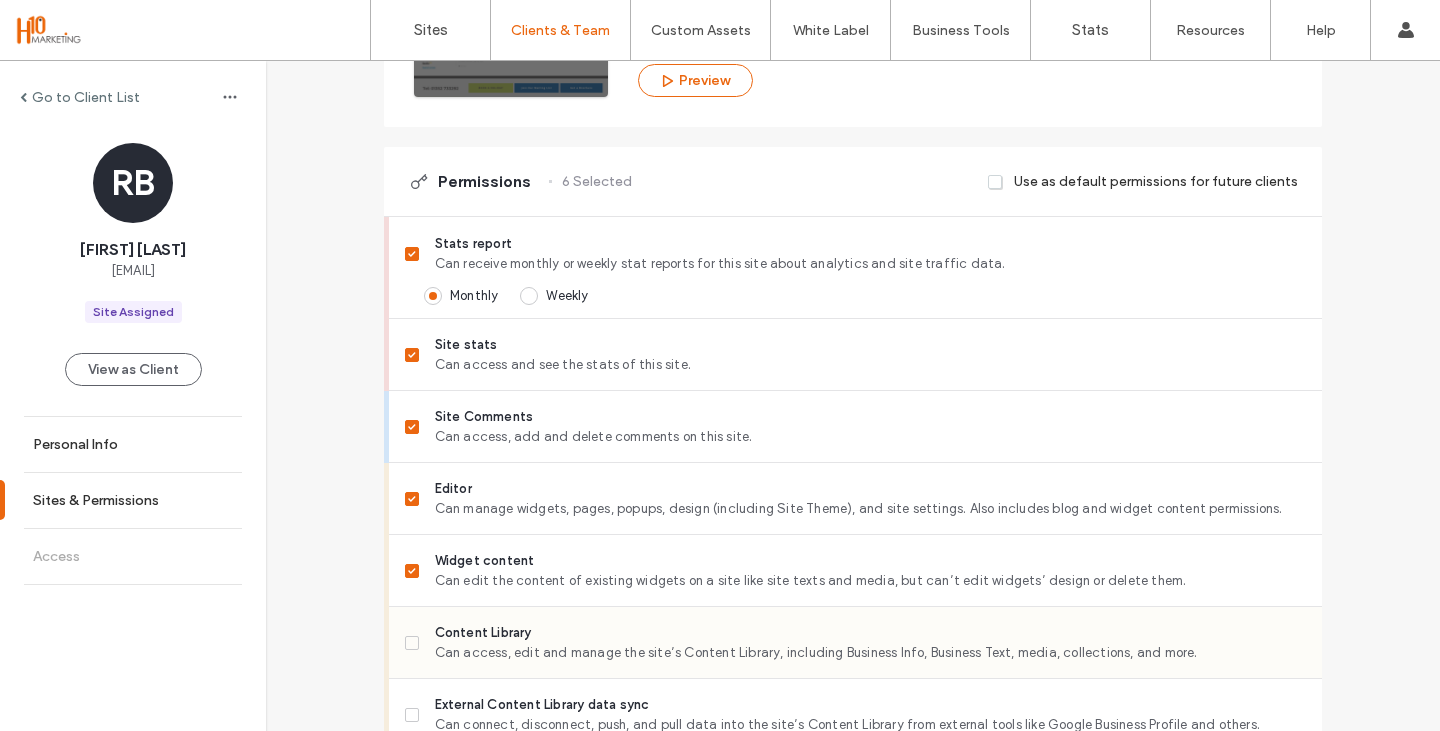 click on "Content Library" at bounding box center (870, 633) 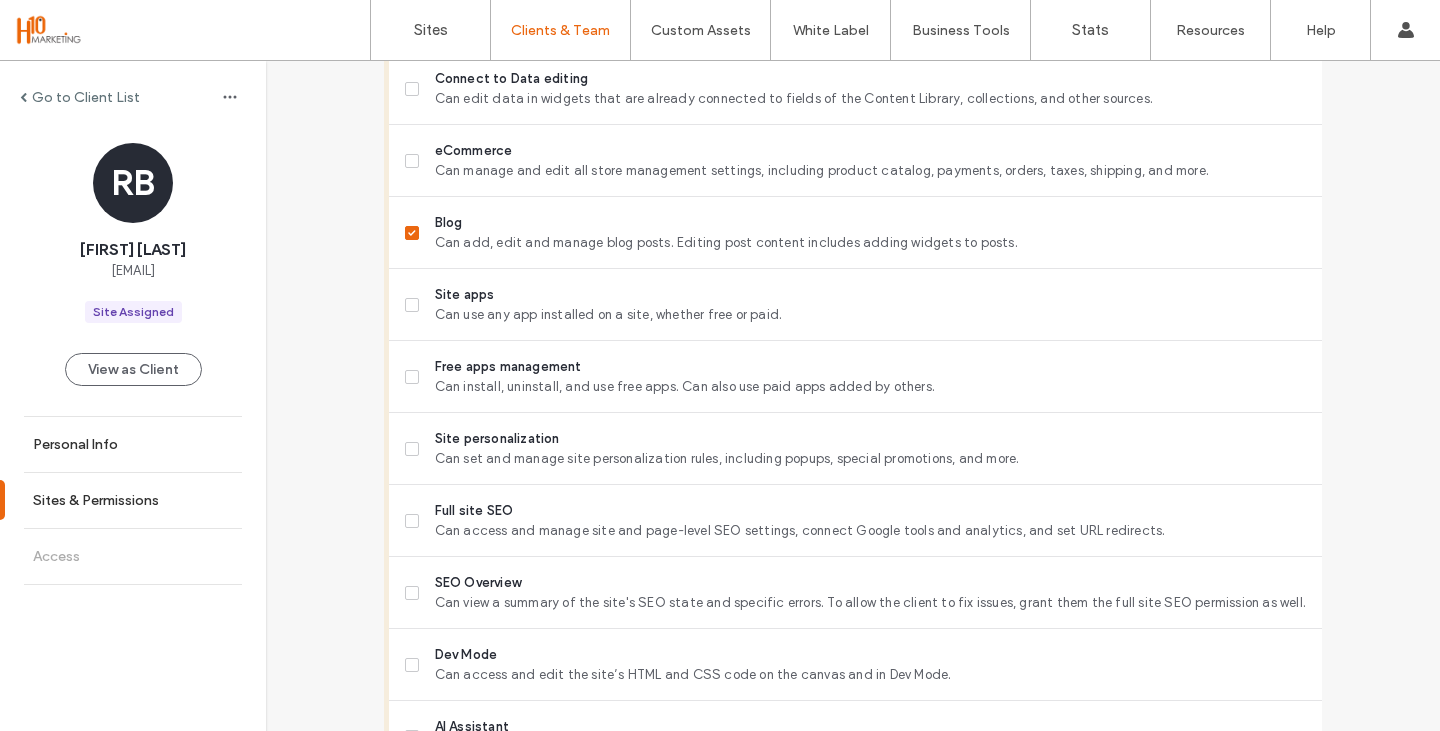 scroll, scrollTop: 1206, scrollLeft: 0, axis: vertical 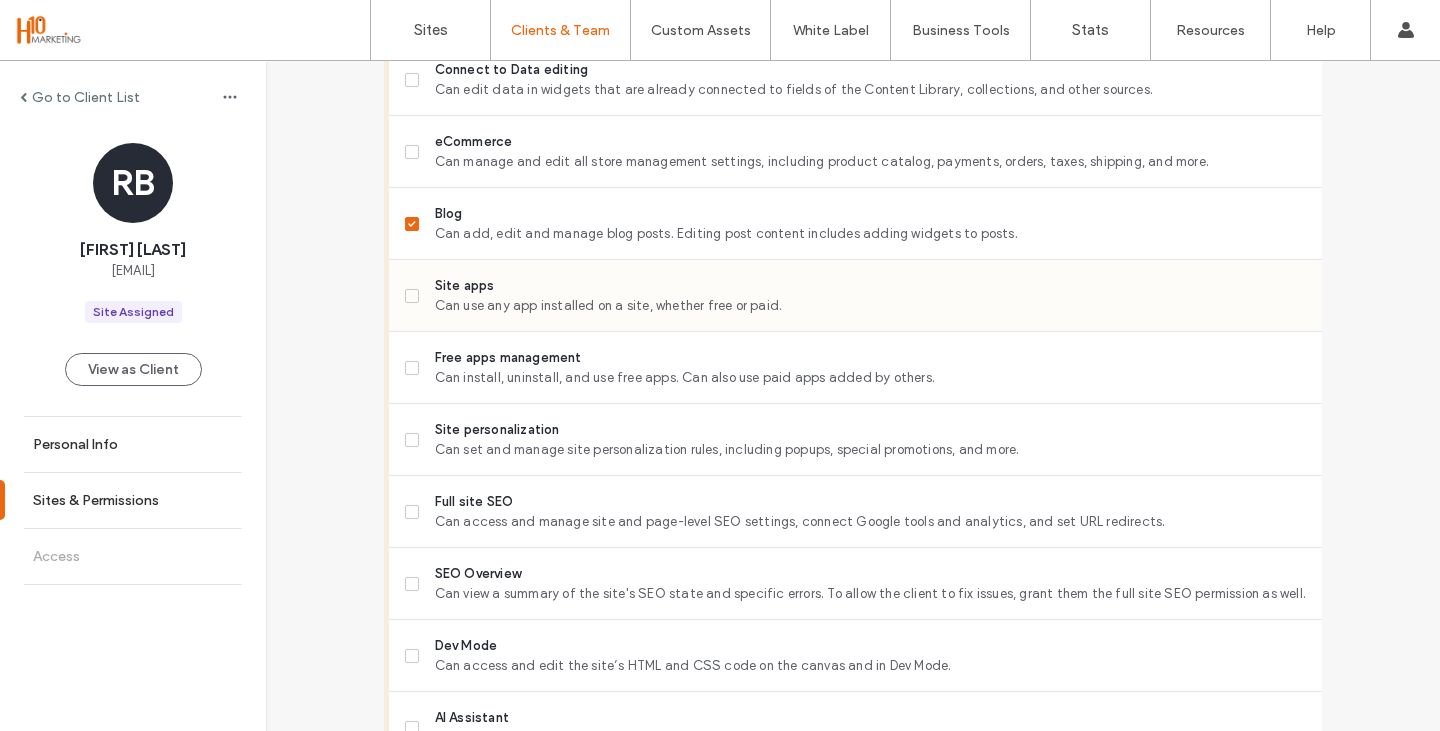 click on "Can use any app installed on a site, whether free or paid." at bounding box center (870, 306) 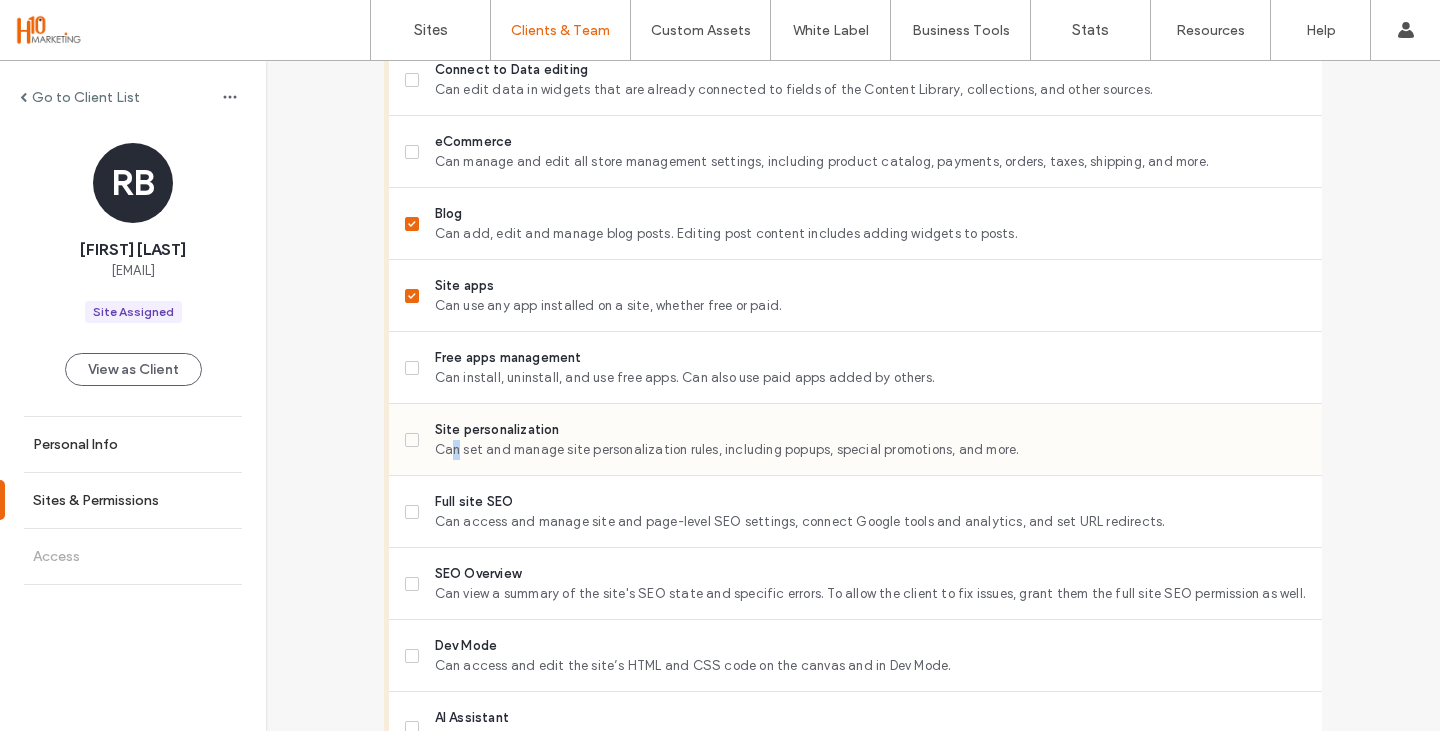type on "*" 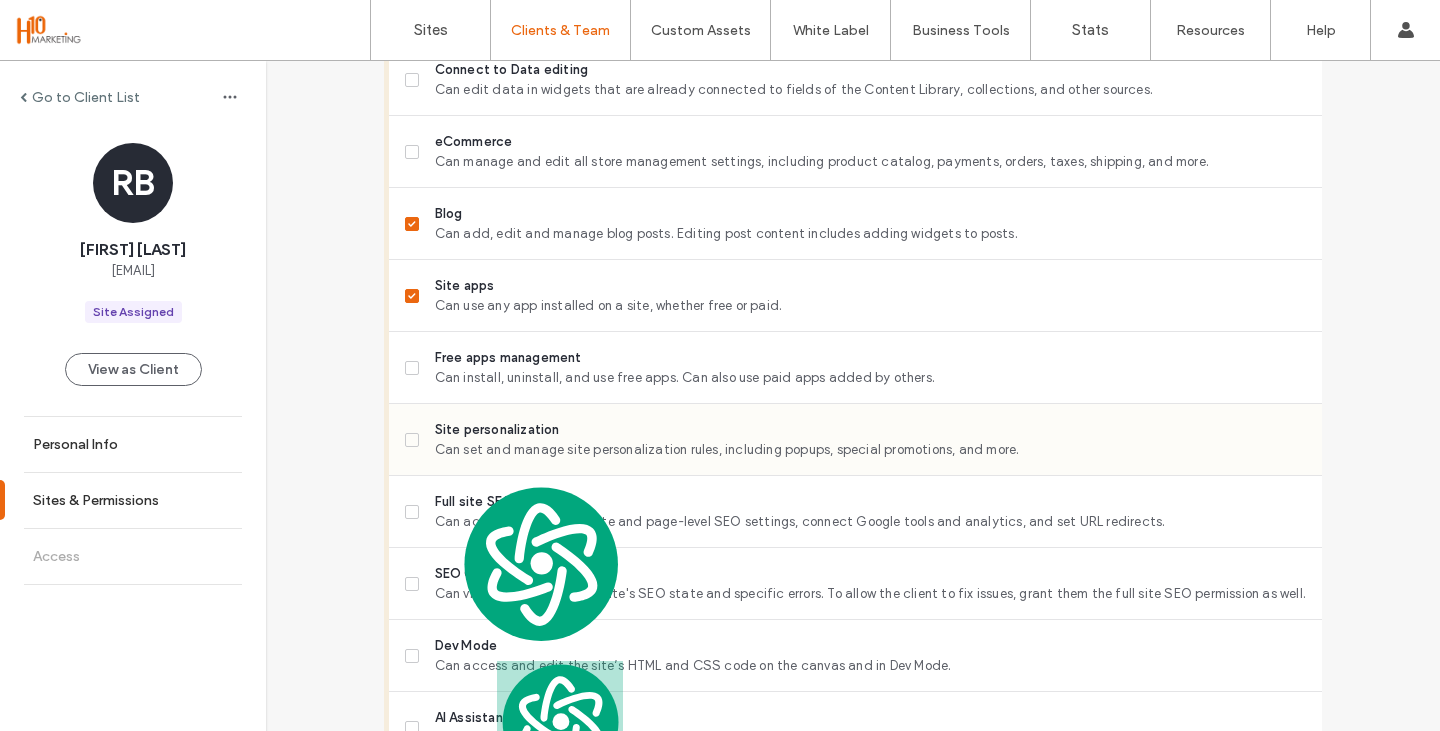 click on "Site personalization Can set and manage site personalization rules, including popups, special promotions, and more." at bounding box center (855, 440) 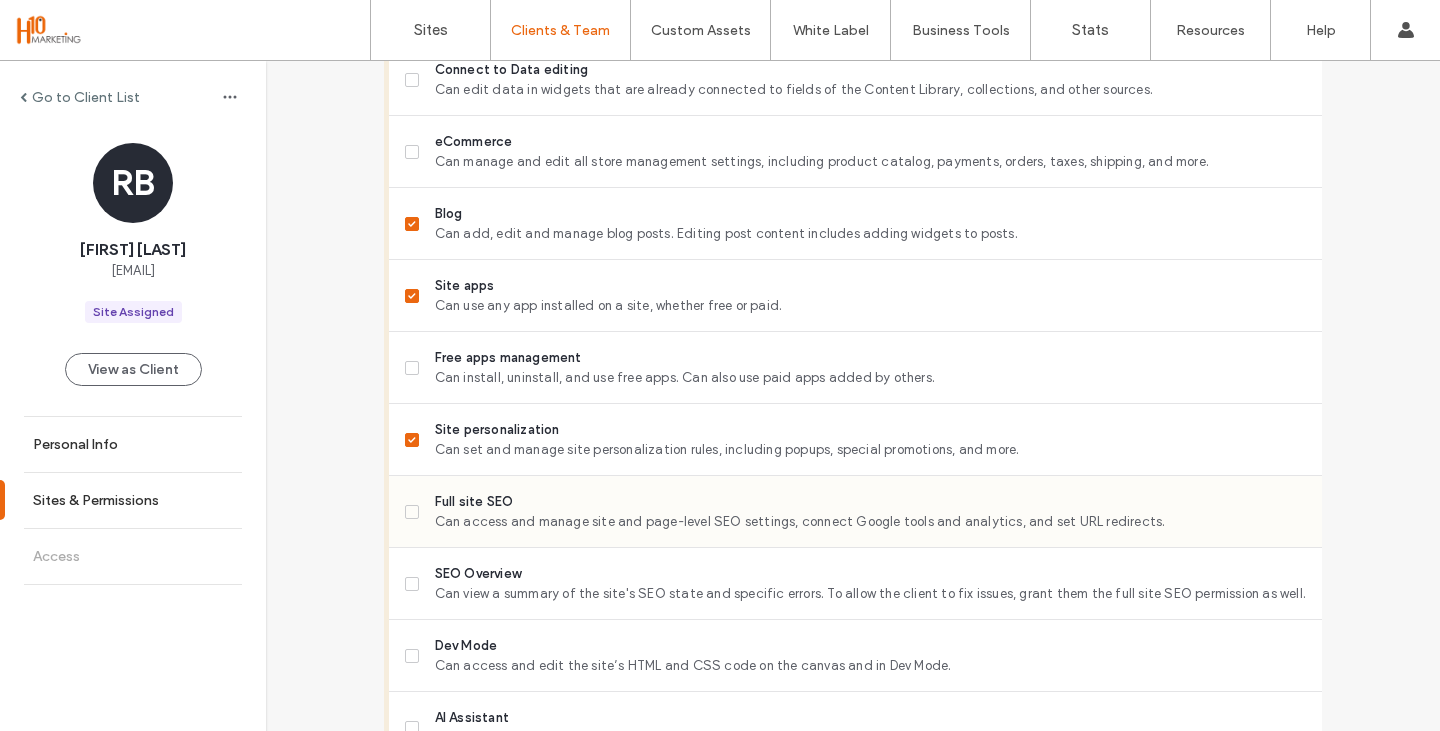 click on "Full site SEO Can access and manage site and page-level SEO settings, connect Google tools and analytics, and set URL redirects." at bounding box center [855, 512] 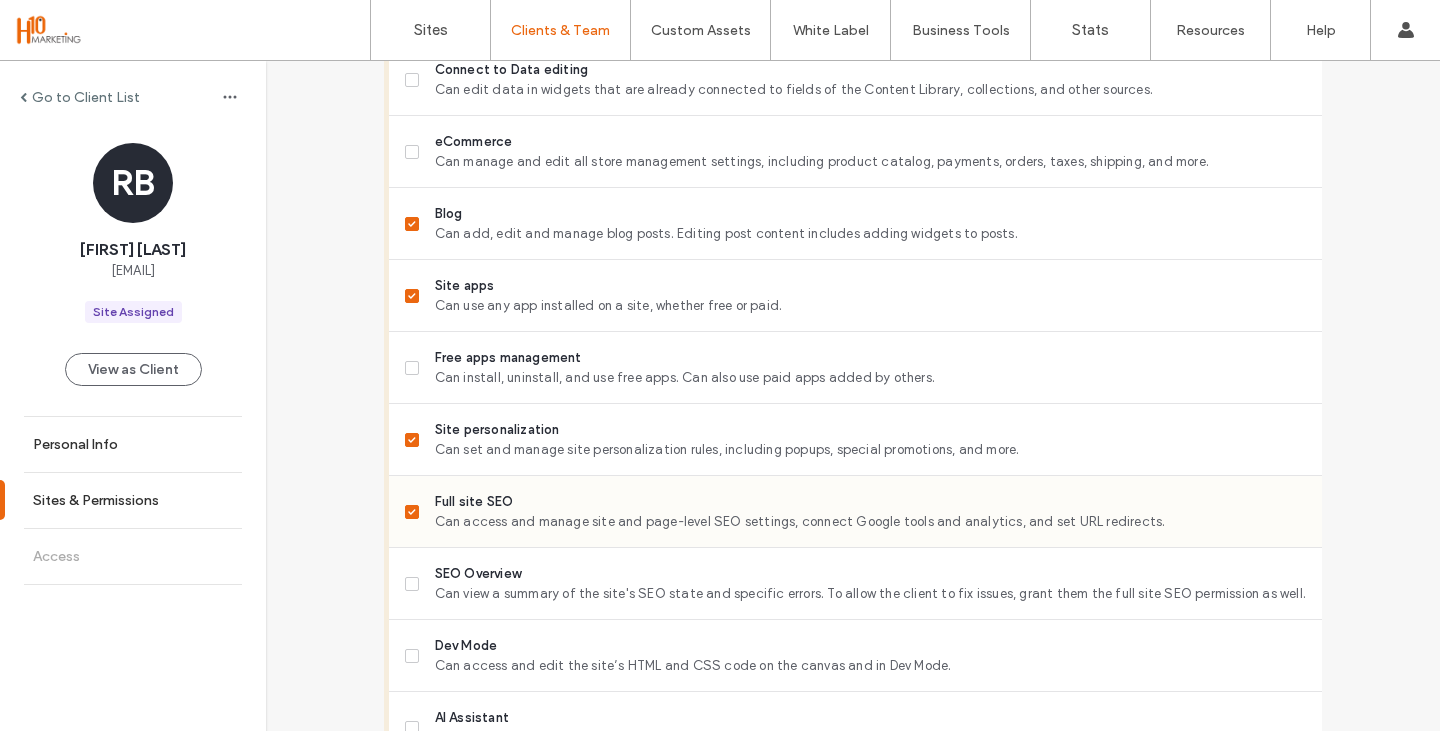click on "Full site SEO Can access and manage site and page-level SEO settings, connect Google tools and analytics, and set URL redirects." at bounding box center [855, 512] 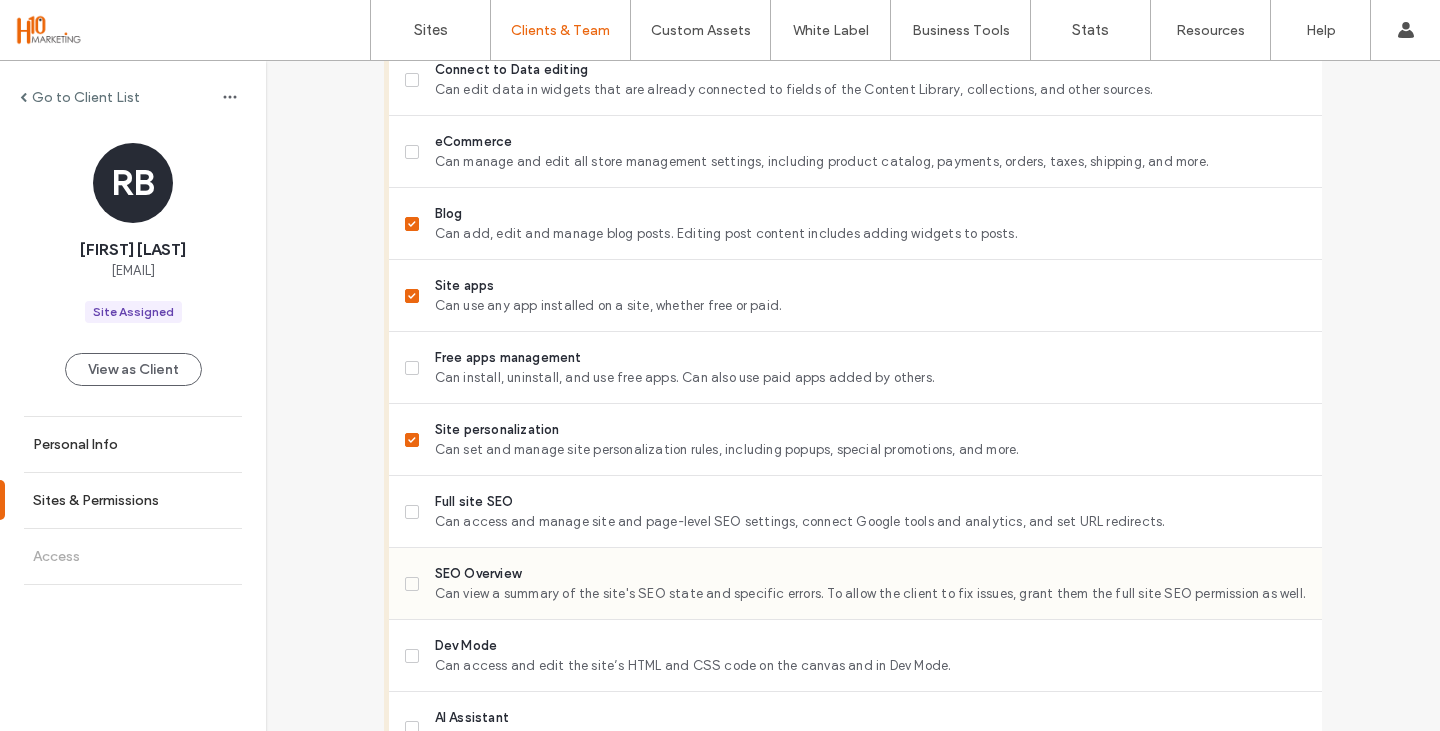 click on "SEO Overview Can view a summary of the site's SEO state and specific errors. To allow the client to fix issues, grant them the full site SEO permission as well." at bounding box center (855, 584) 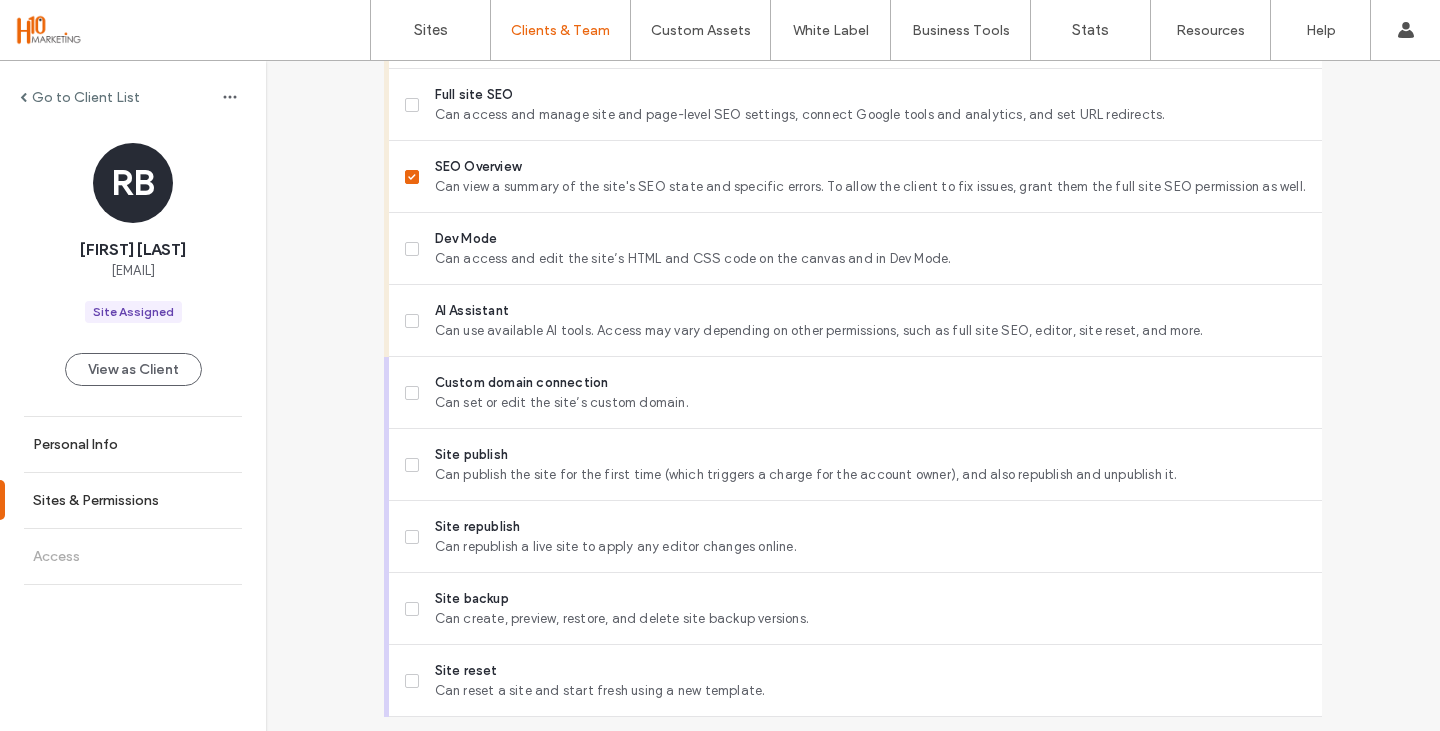 scroll, scrollTop: 1622, scrollLeft: 0, axis: vertical 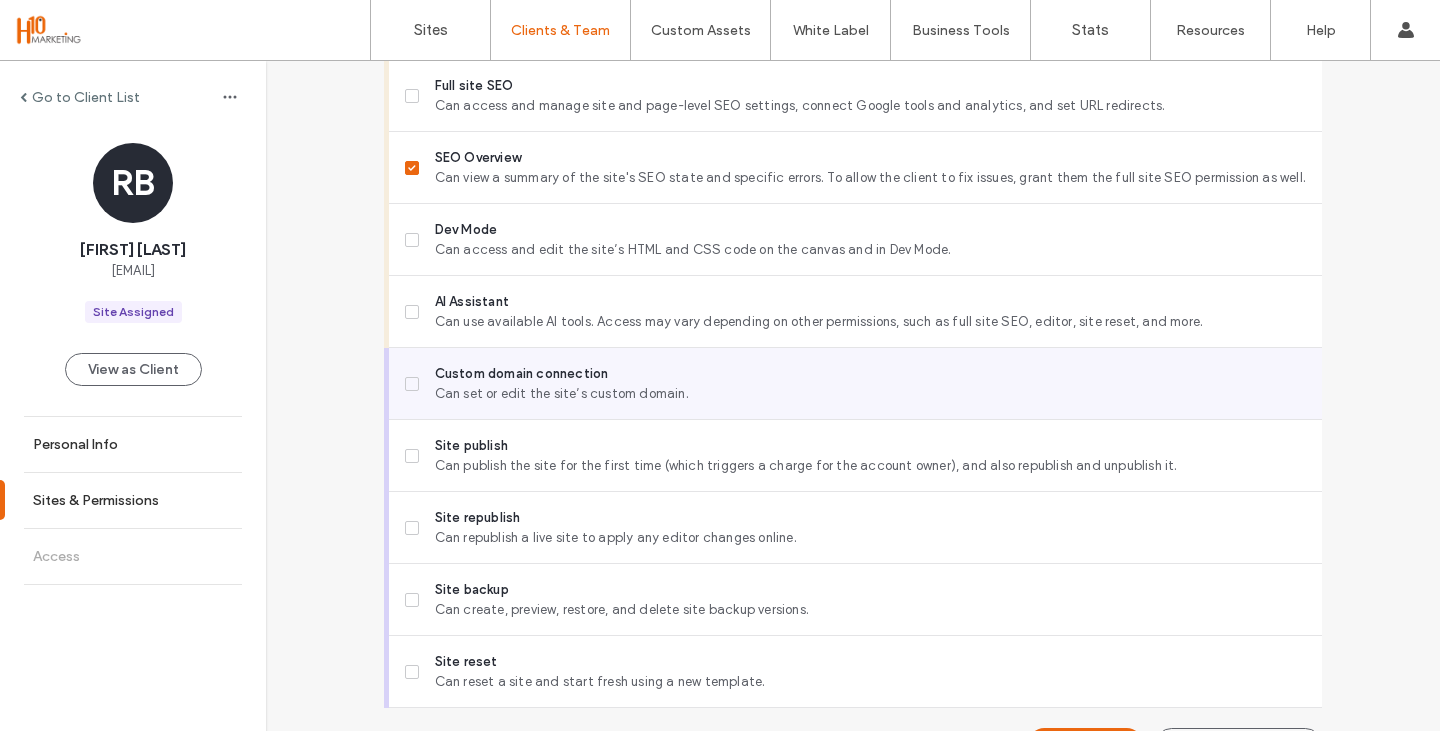 click on "Custom domain connection" at bounding box center [870, 374] 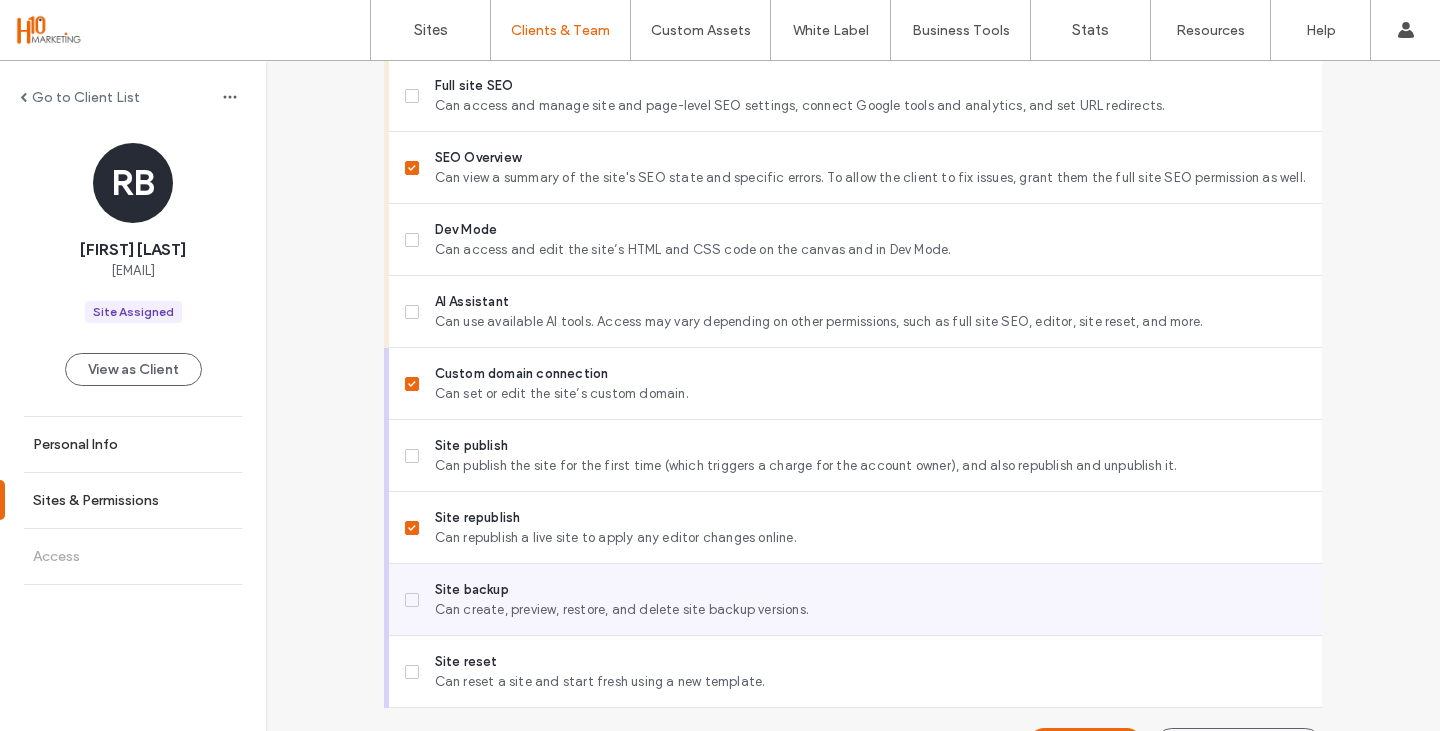 click on "Can create, preview, restore, and delete site backup versions." at bounding box center (870, 610) 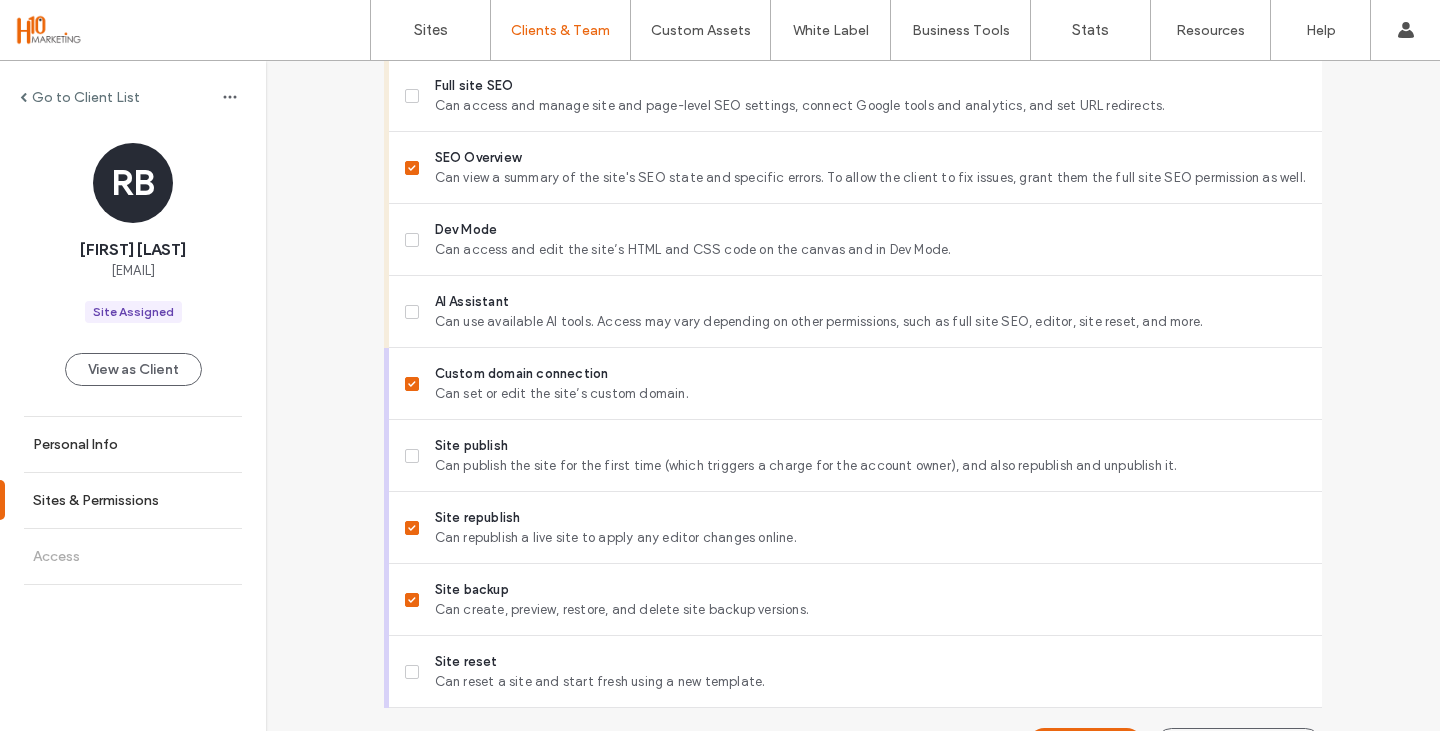 scroll, scrollTop: 1680, scrollLeft: 0, axis: vertical 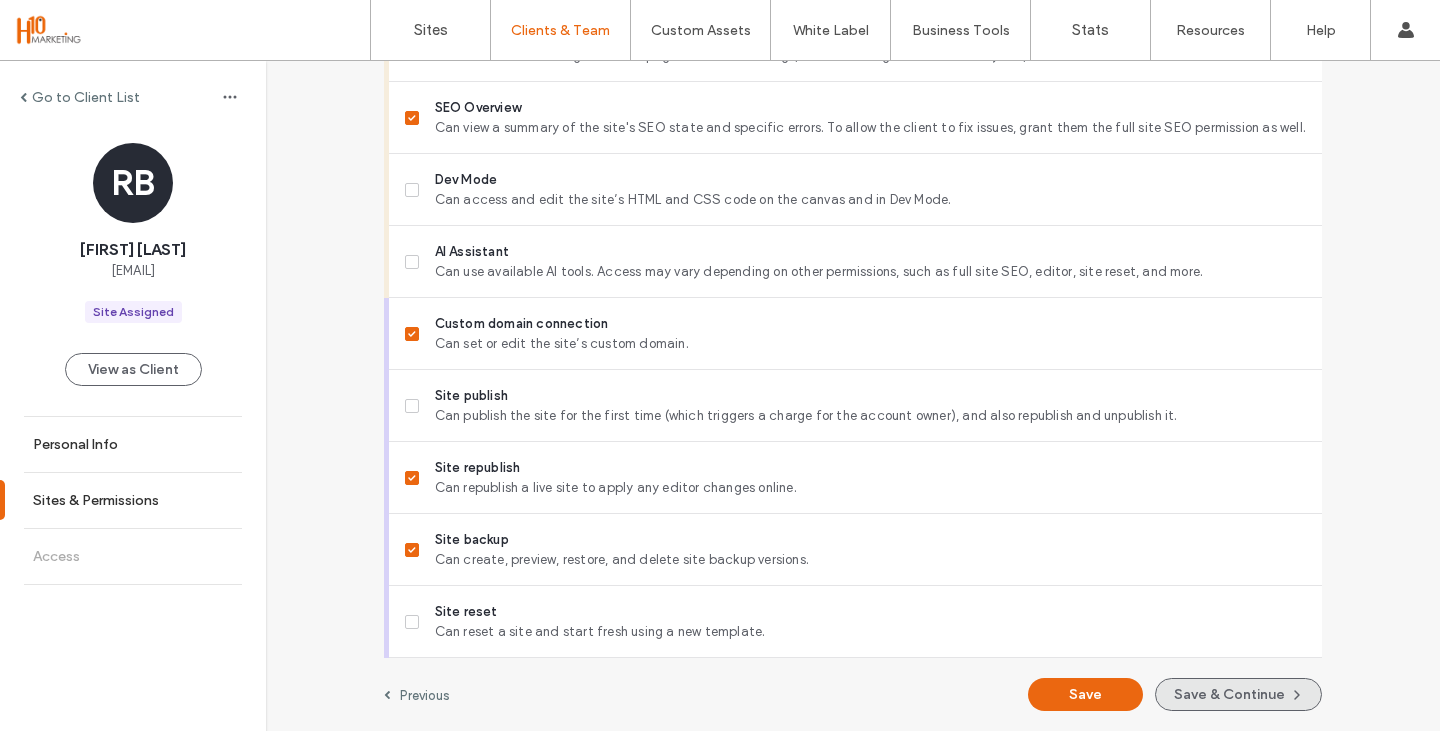 click on "Save & Continue" at bounding box center (1238, 694) 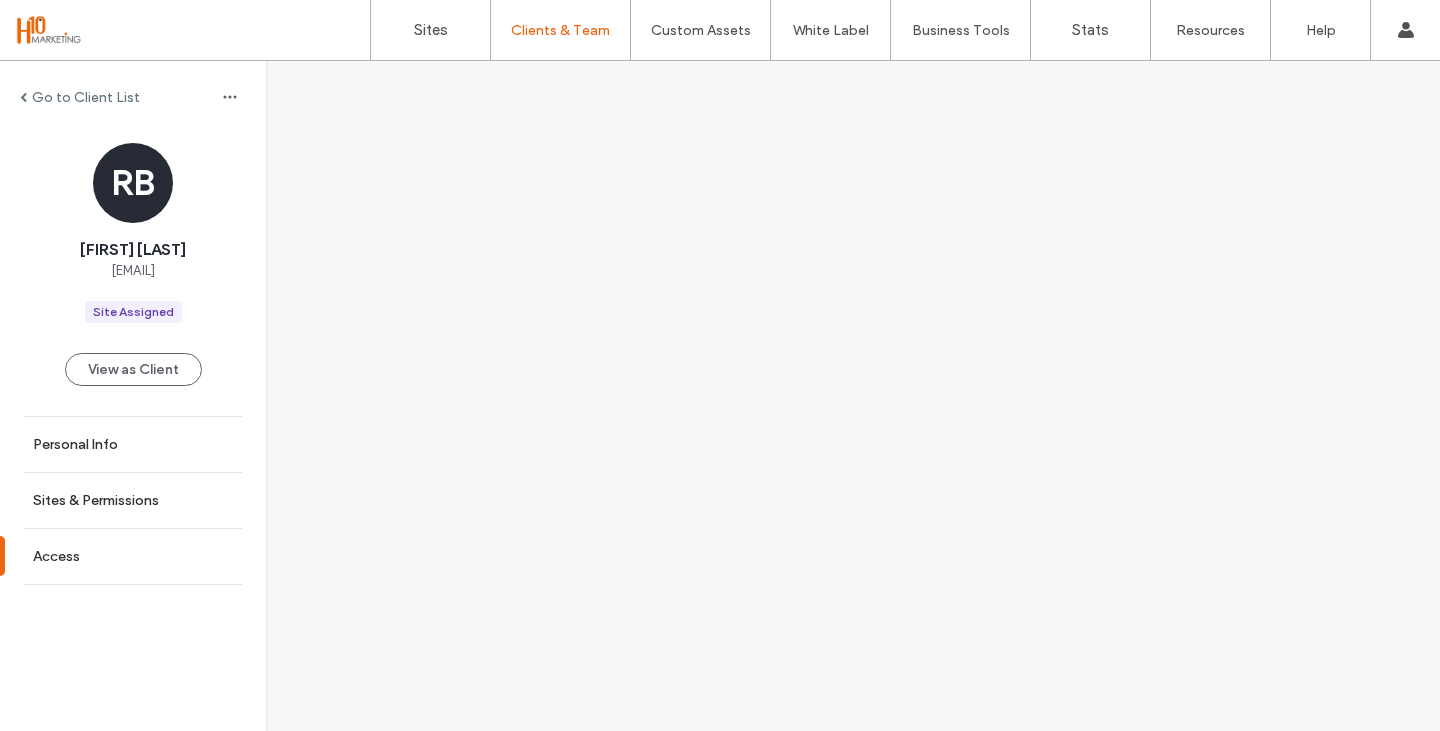 scroll, scrollTop: 0, scrollLeft: 0, axis: both 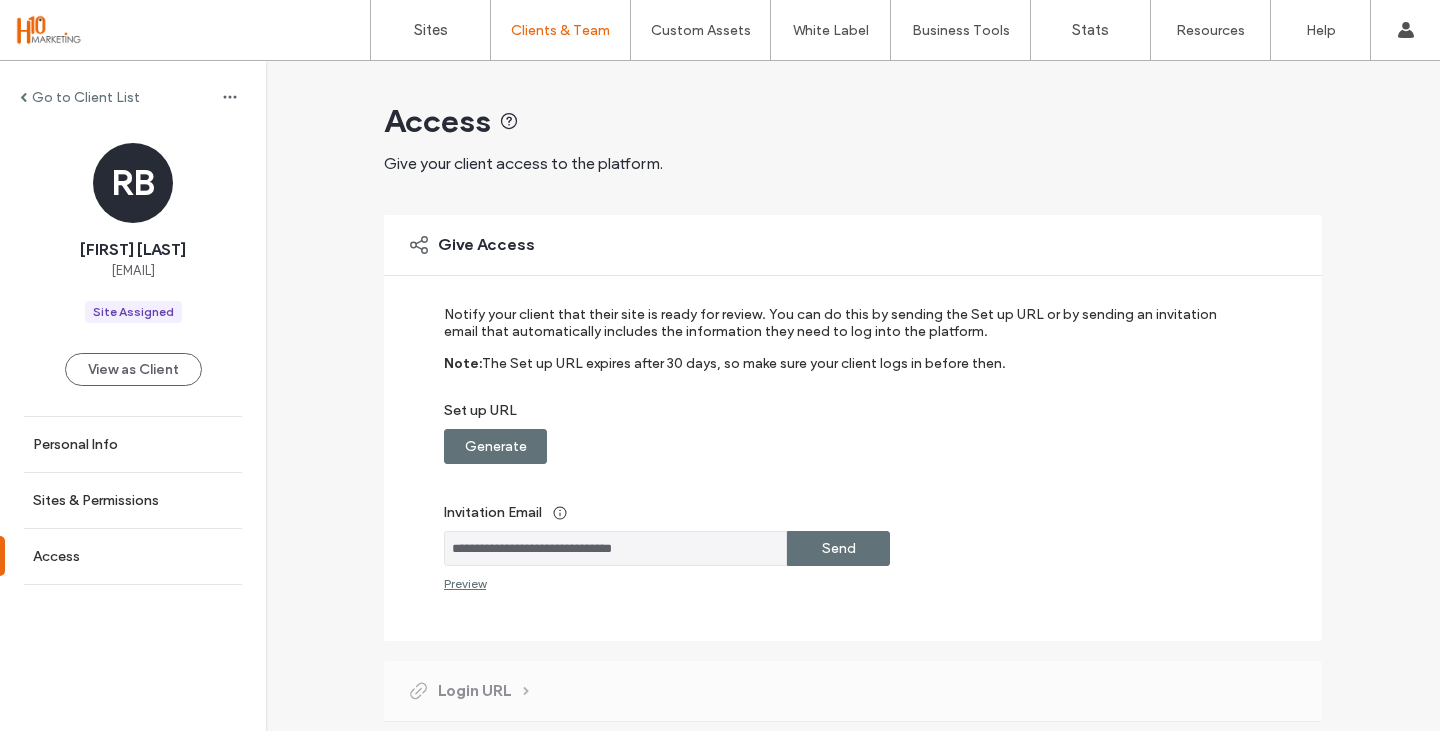 click on "Send" at bounding box center (838, 548) 